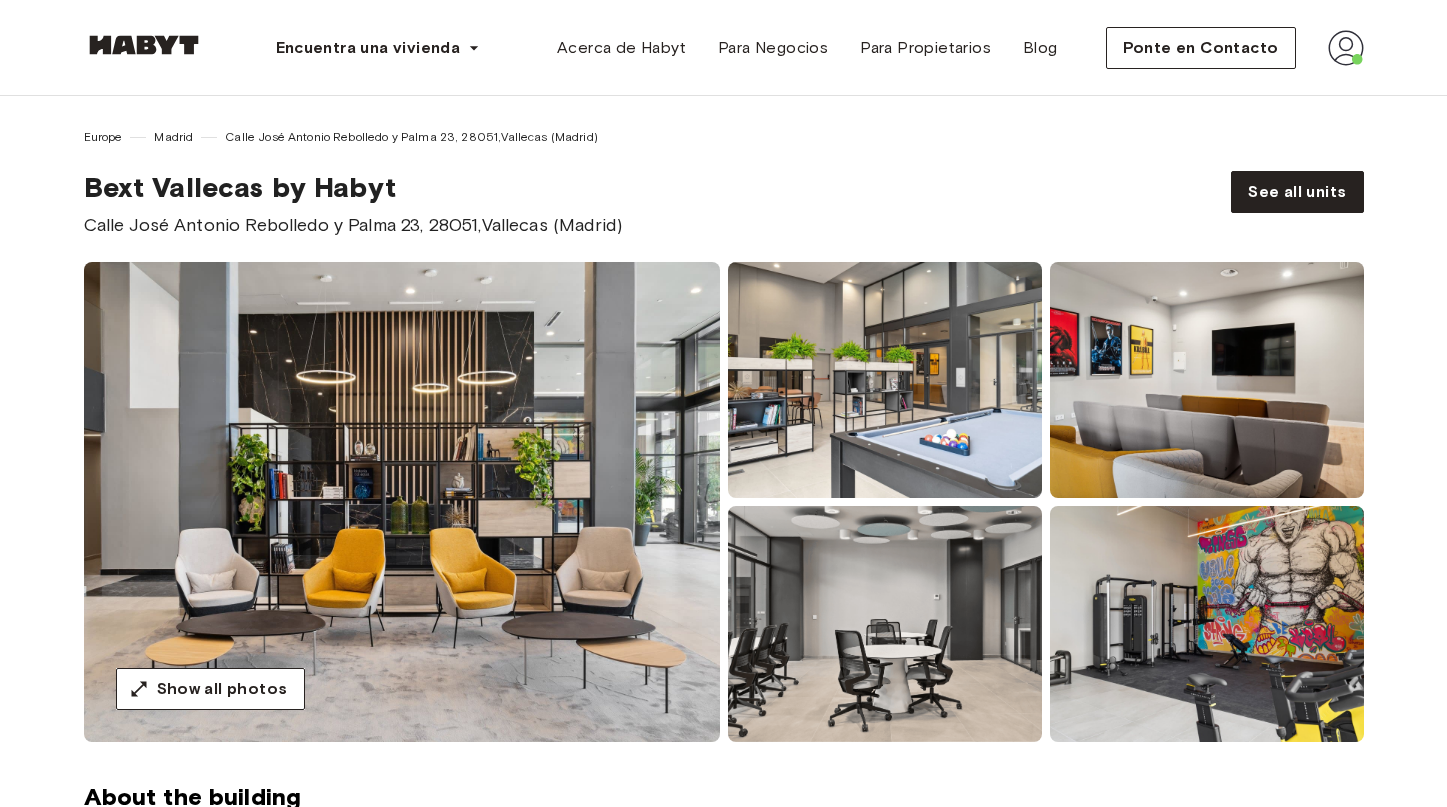 scroll, scrollTop: 0, scrollLeft: 0, axis: both 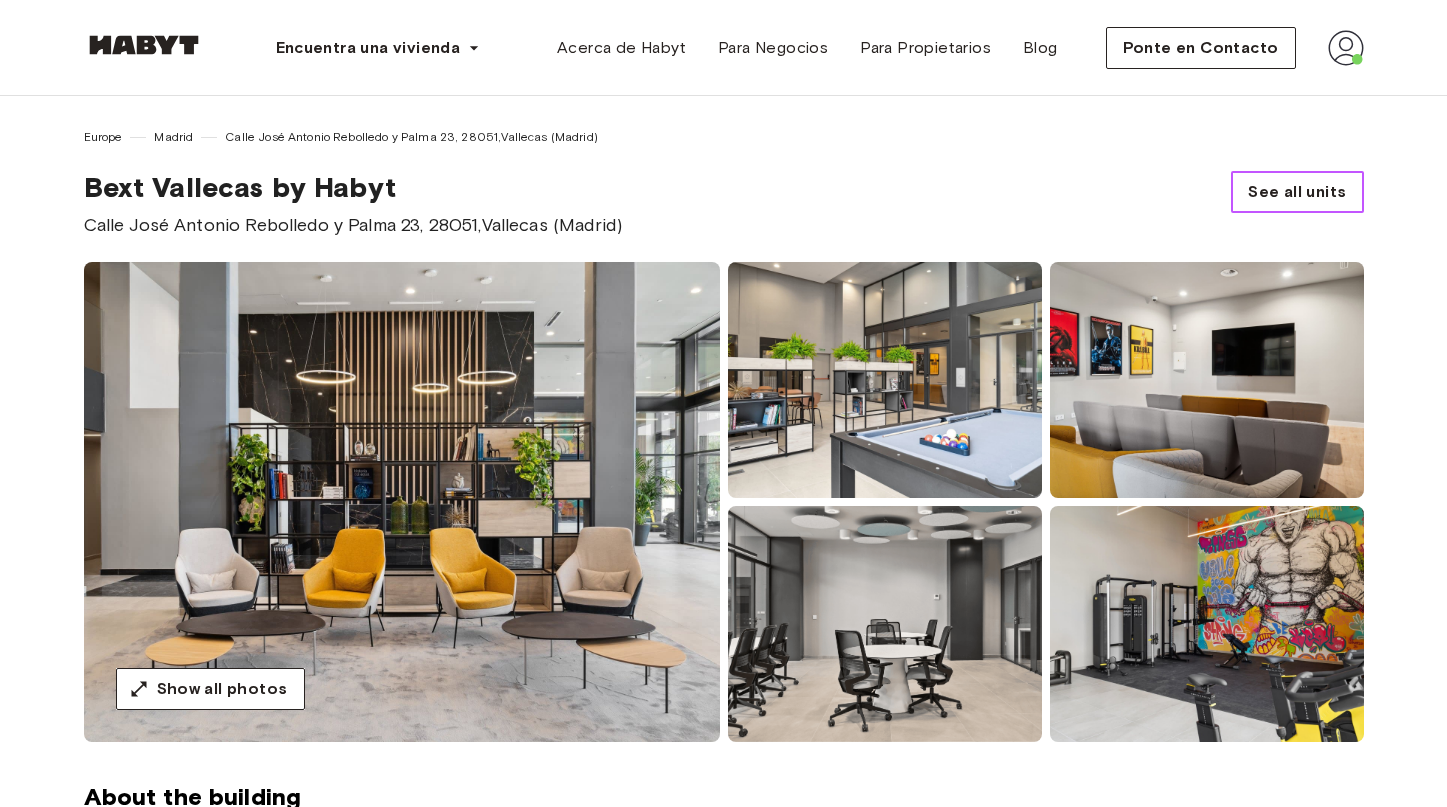 click on "See all units" at bounding box center [1297, 192] 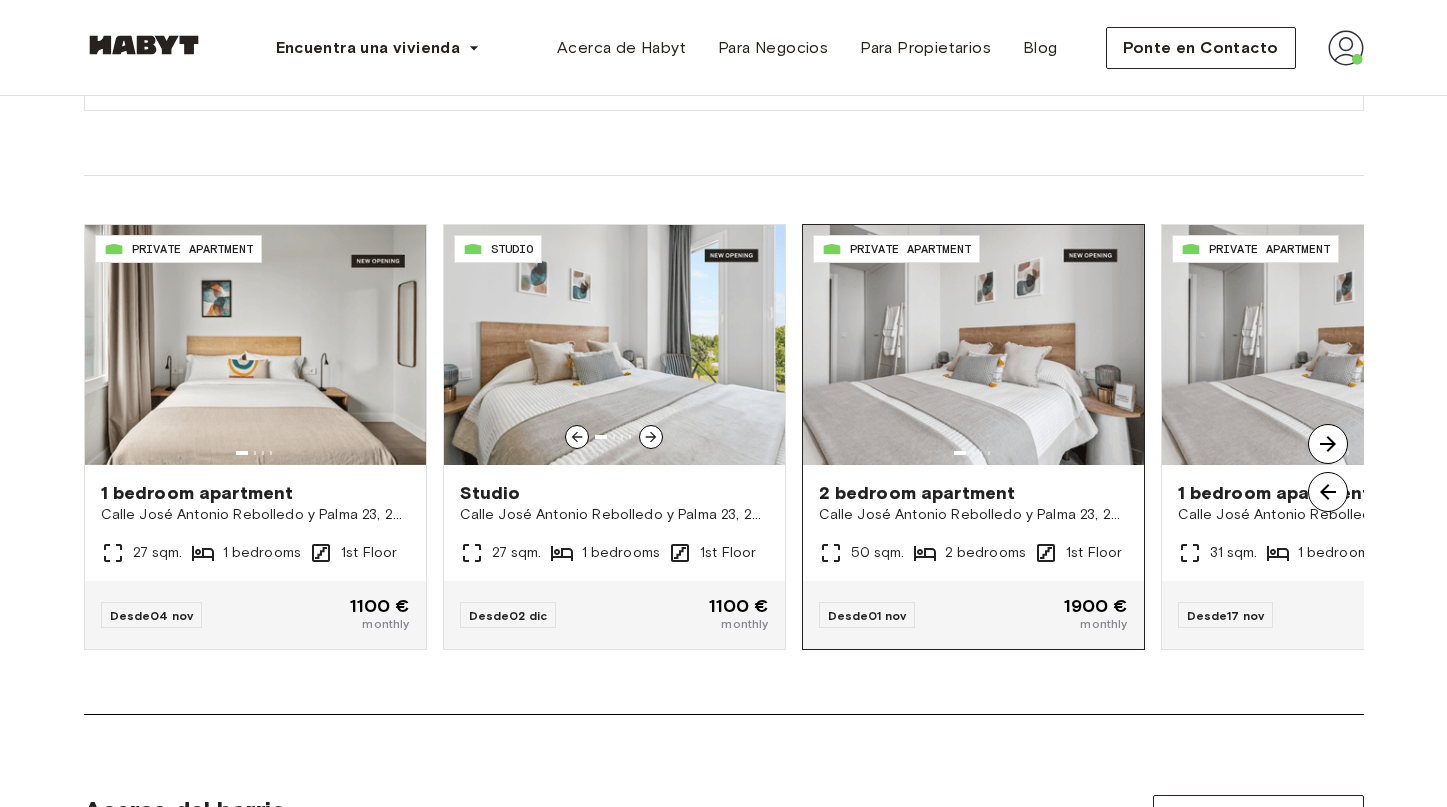 scroll, scrollTop: 1434, scrollLeft: 0, axis: vertical 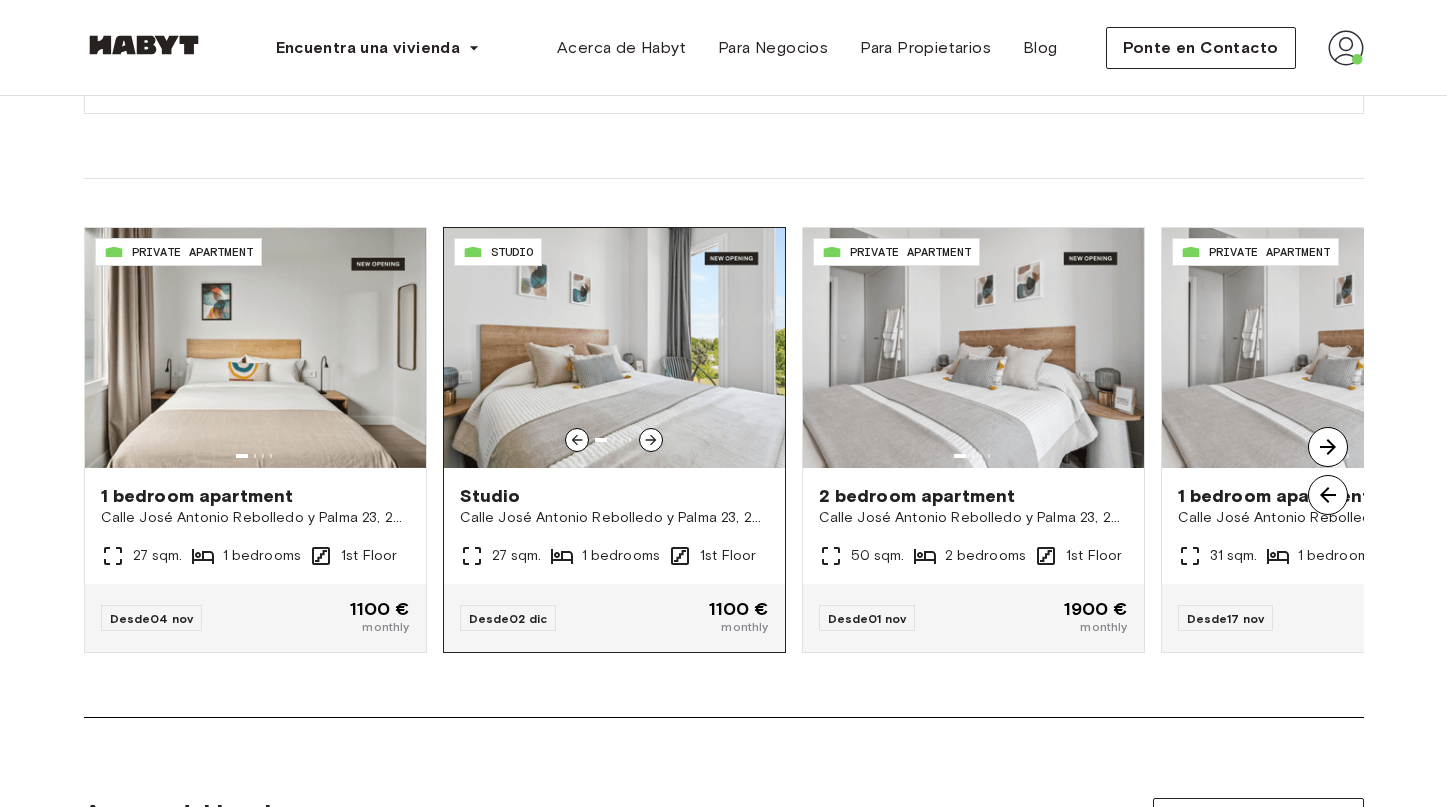click on "Calle José Antonio Rebolledo y Palma 23, 28051,Vallecas (Madrid)" at bounding box center [614, 518] 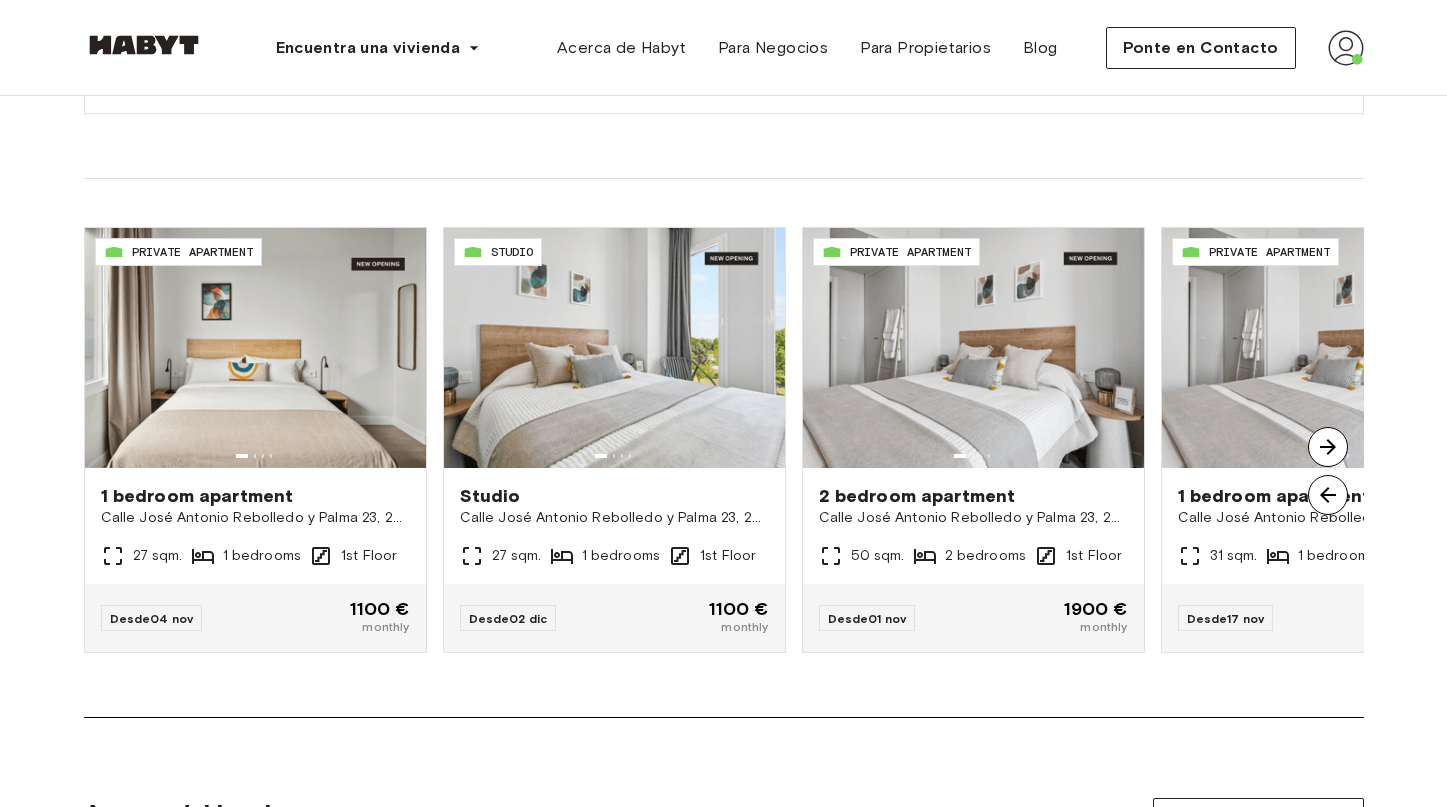 click at bounding box center (1328, 447) 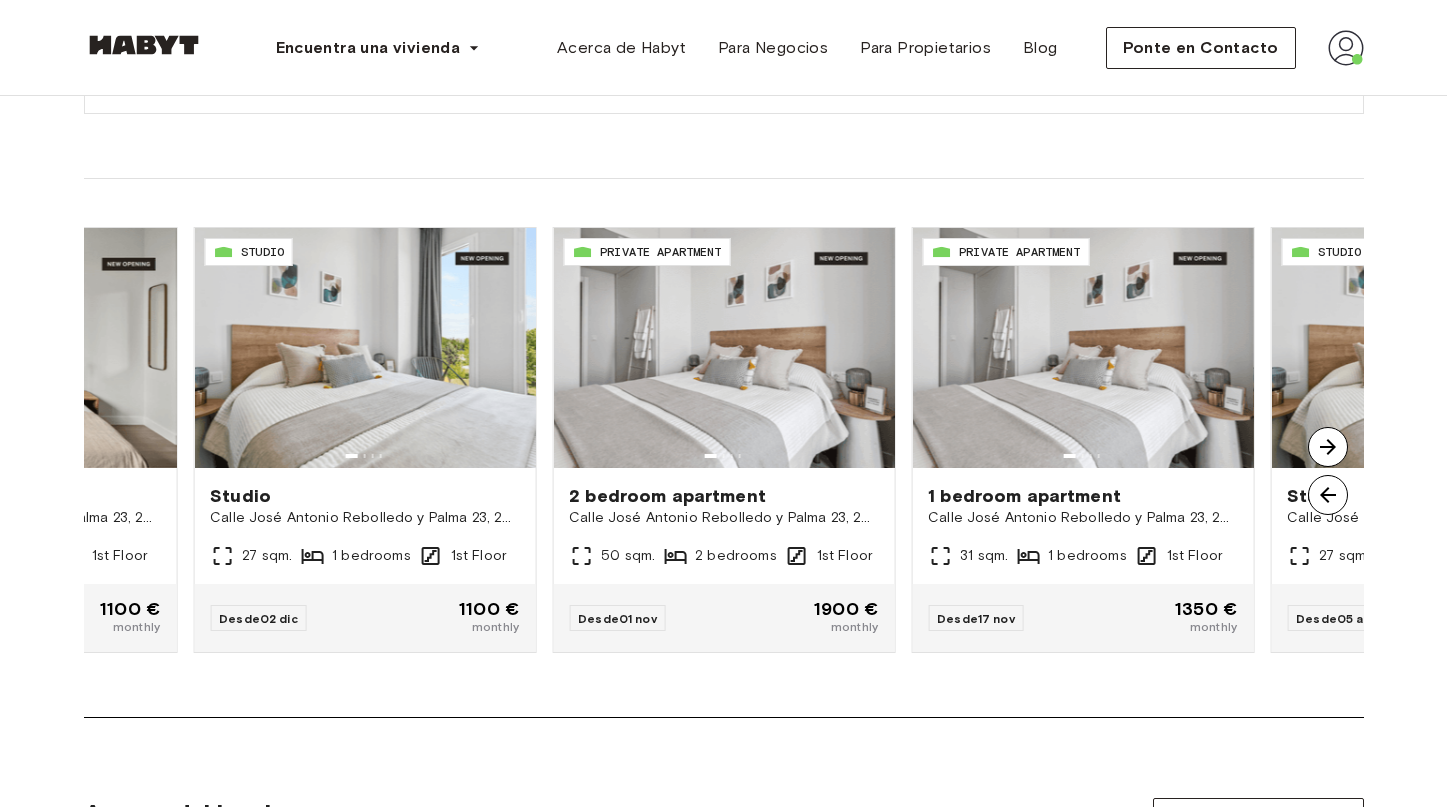 click at bounding box center [1328, 447] 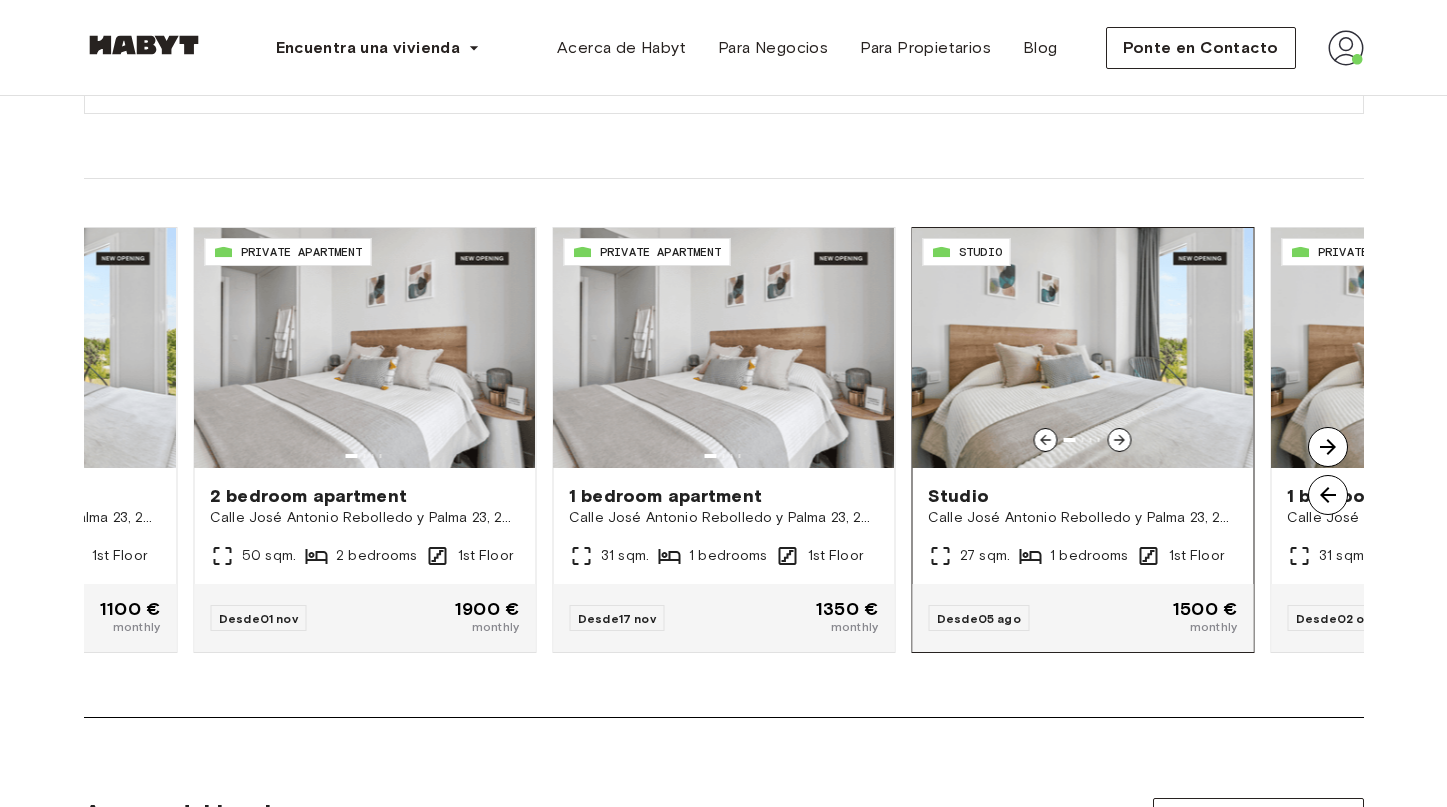click at bounding box center (1082, 348) 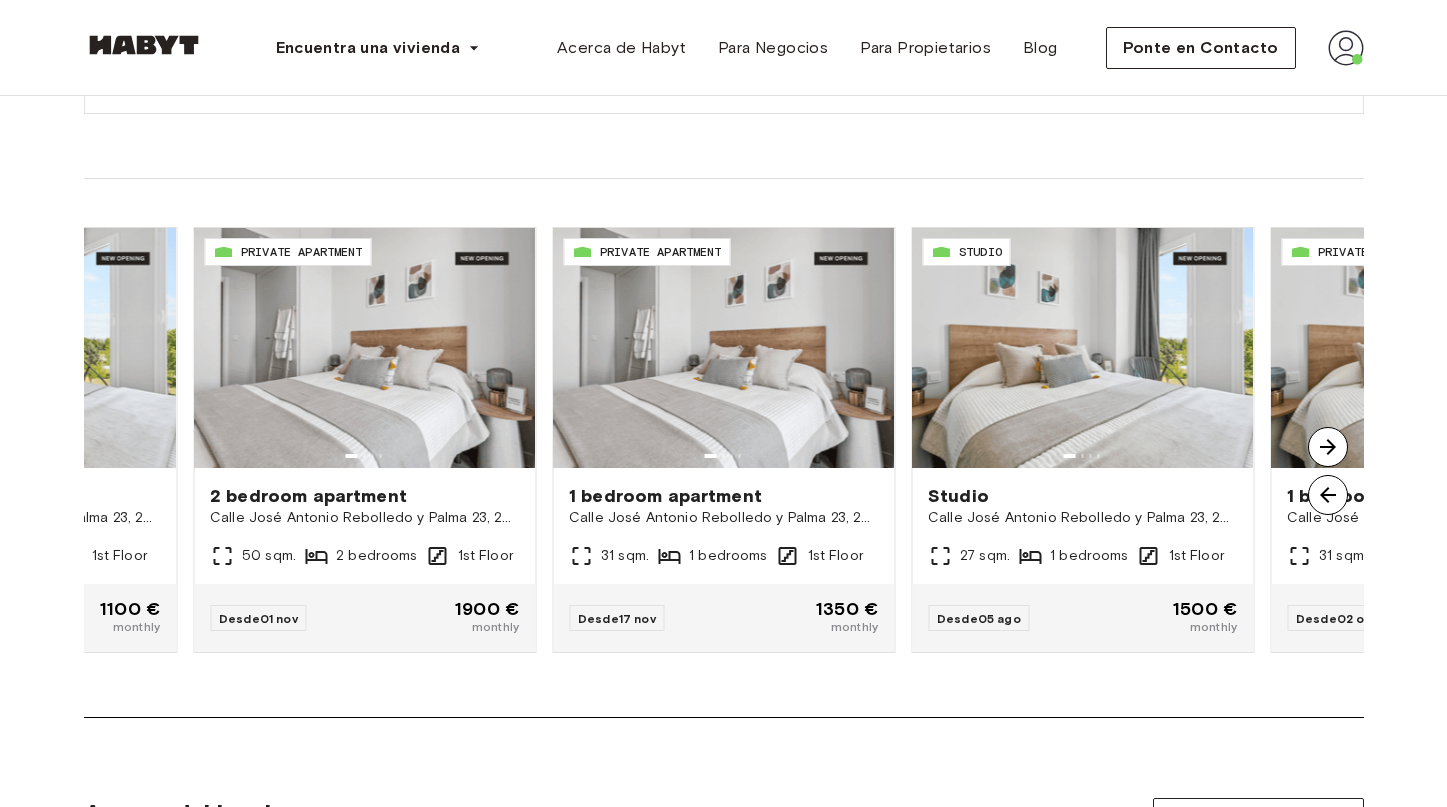 click at bounding box center (1328, 447) 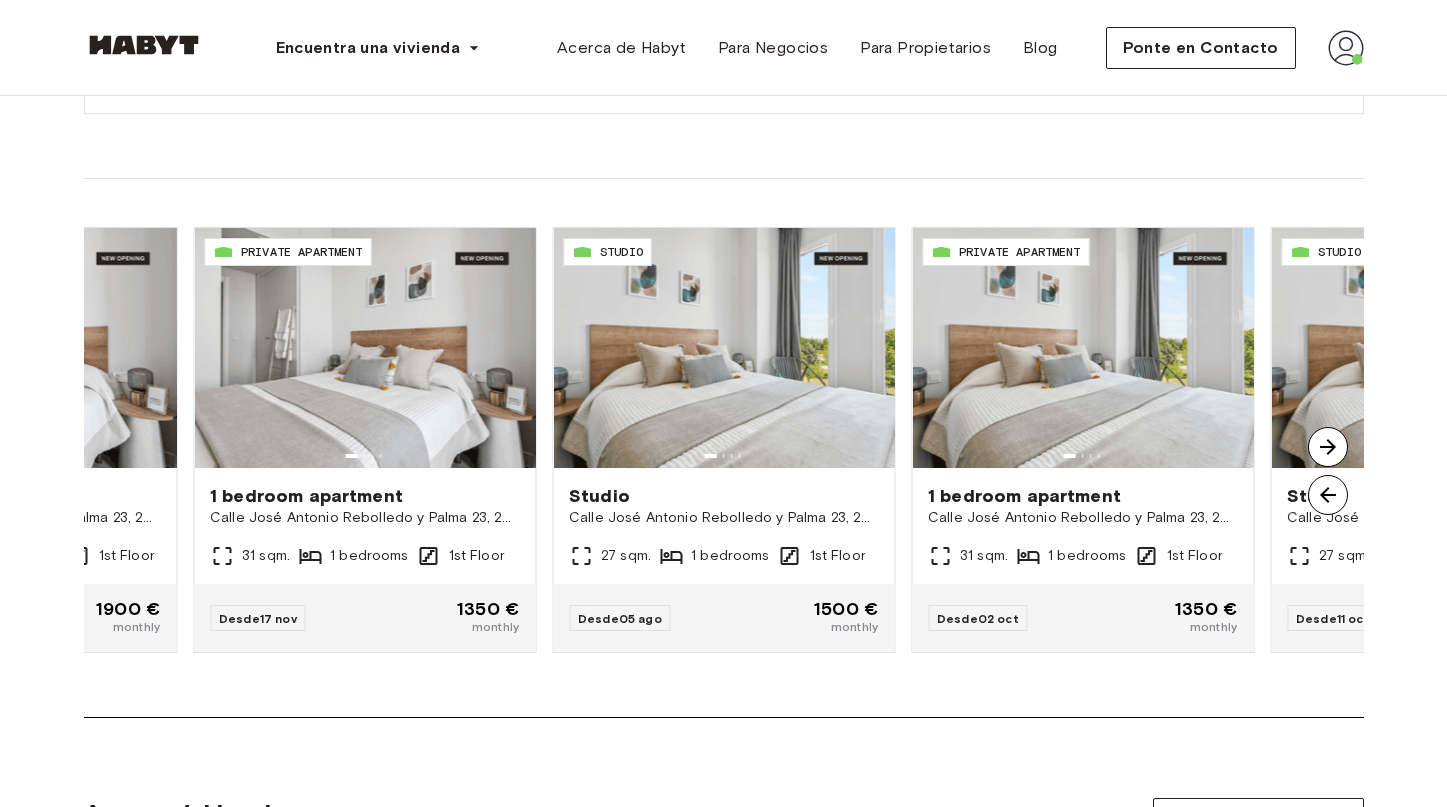 click at bounding box center (1328, 447) 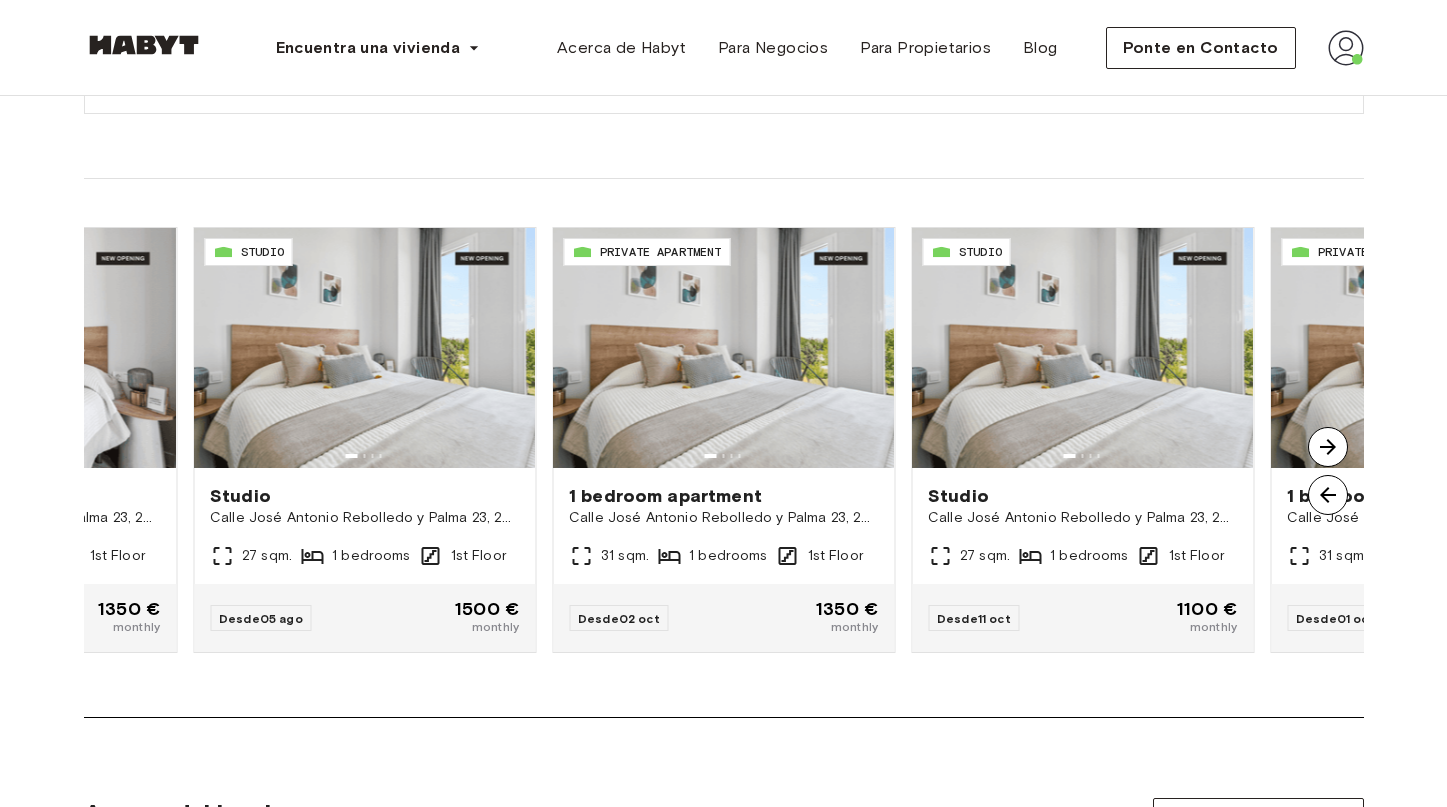 click at bounding box center (1328, 495) 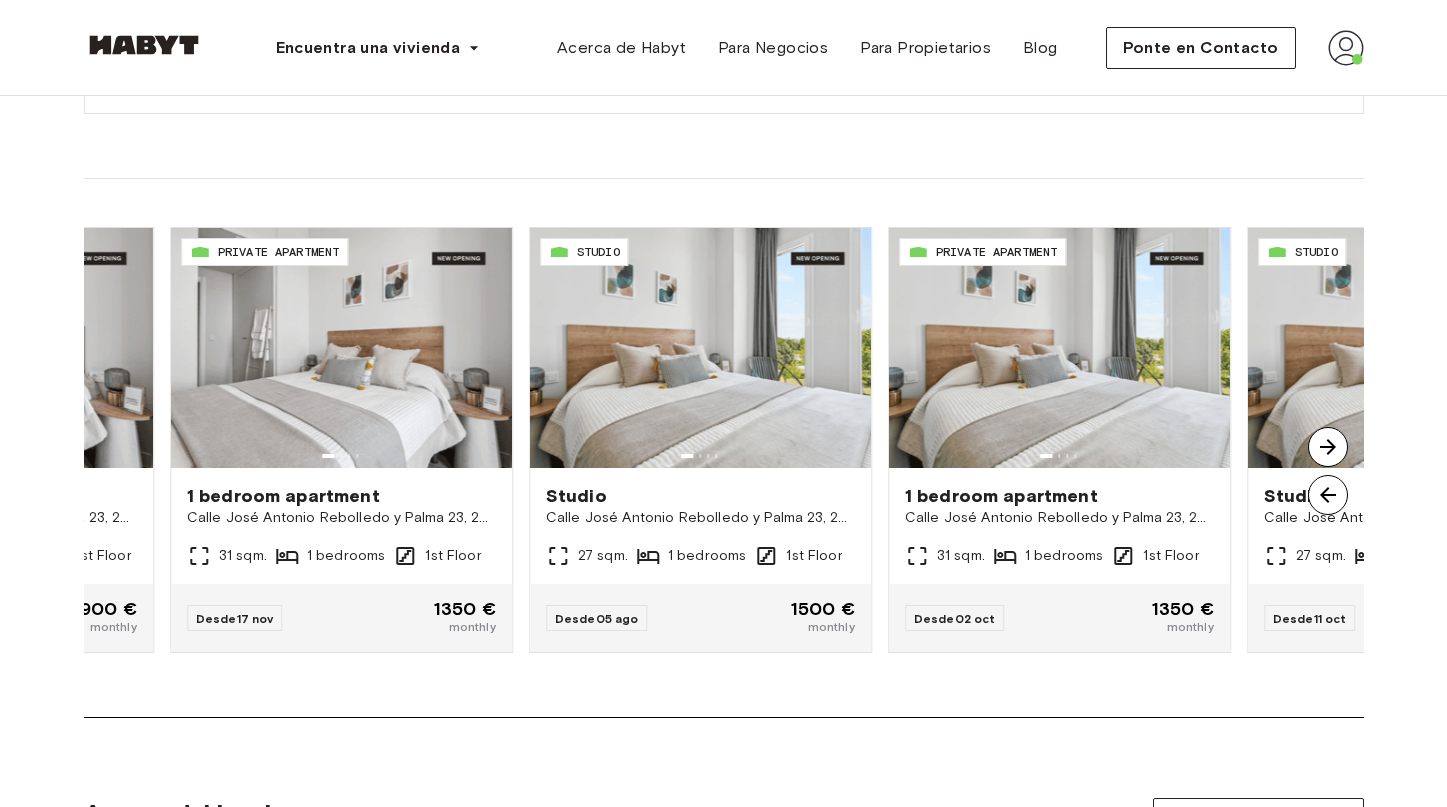 click at bounding box center (1328, 495) 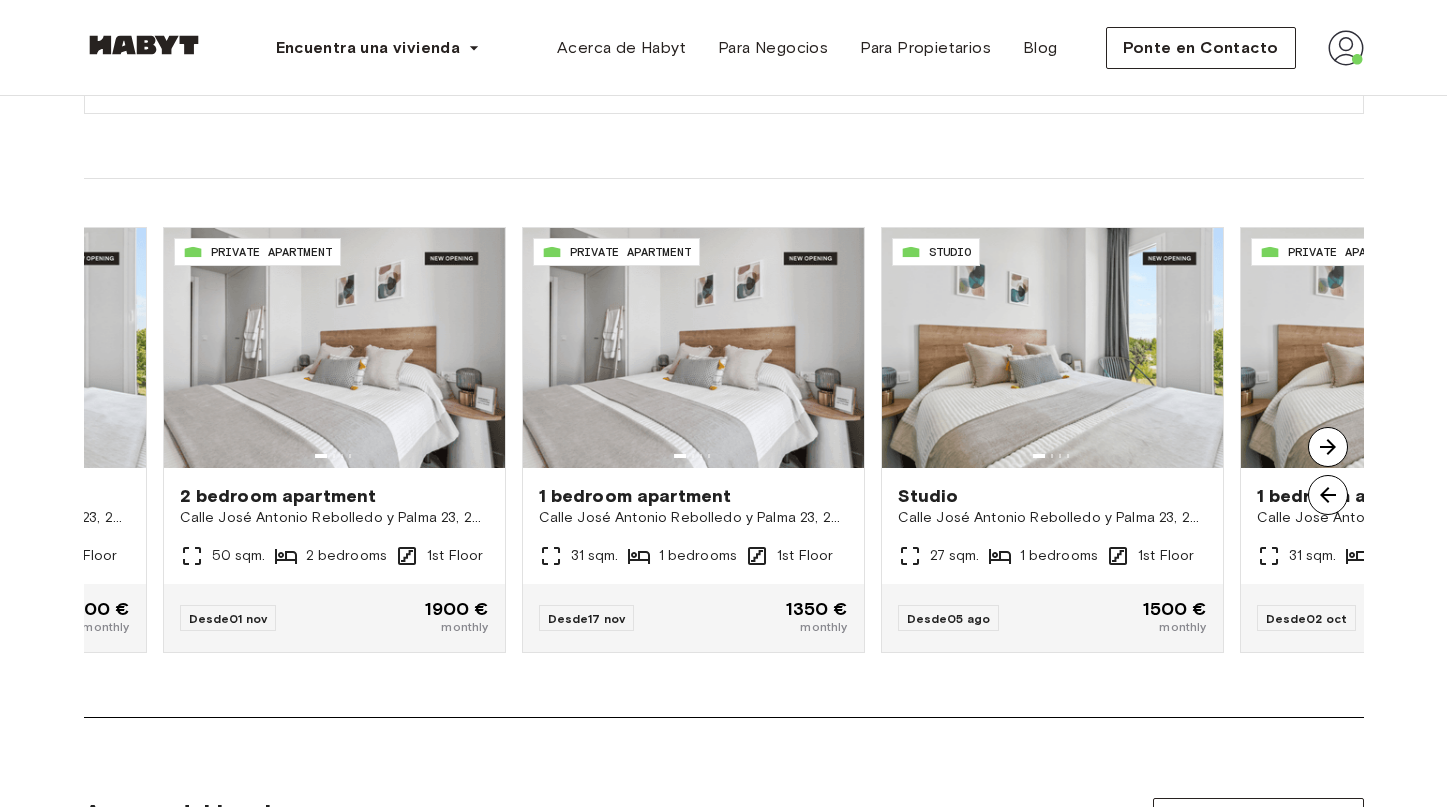 click at bounding box center (1328, 495) 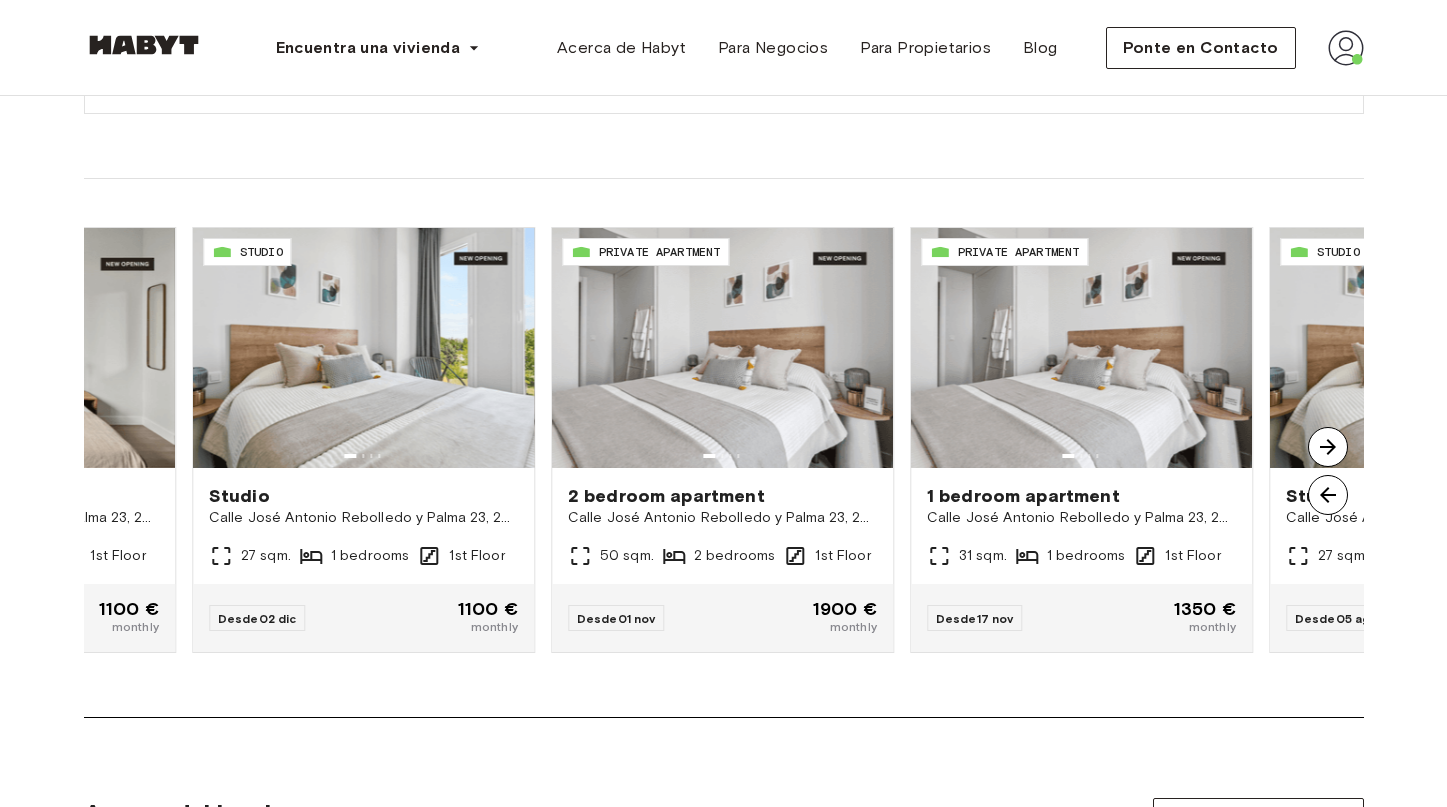click at bounding box center [1328, 495] 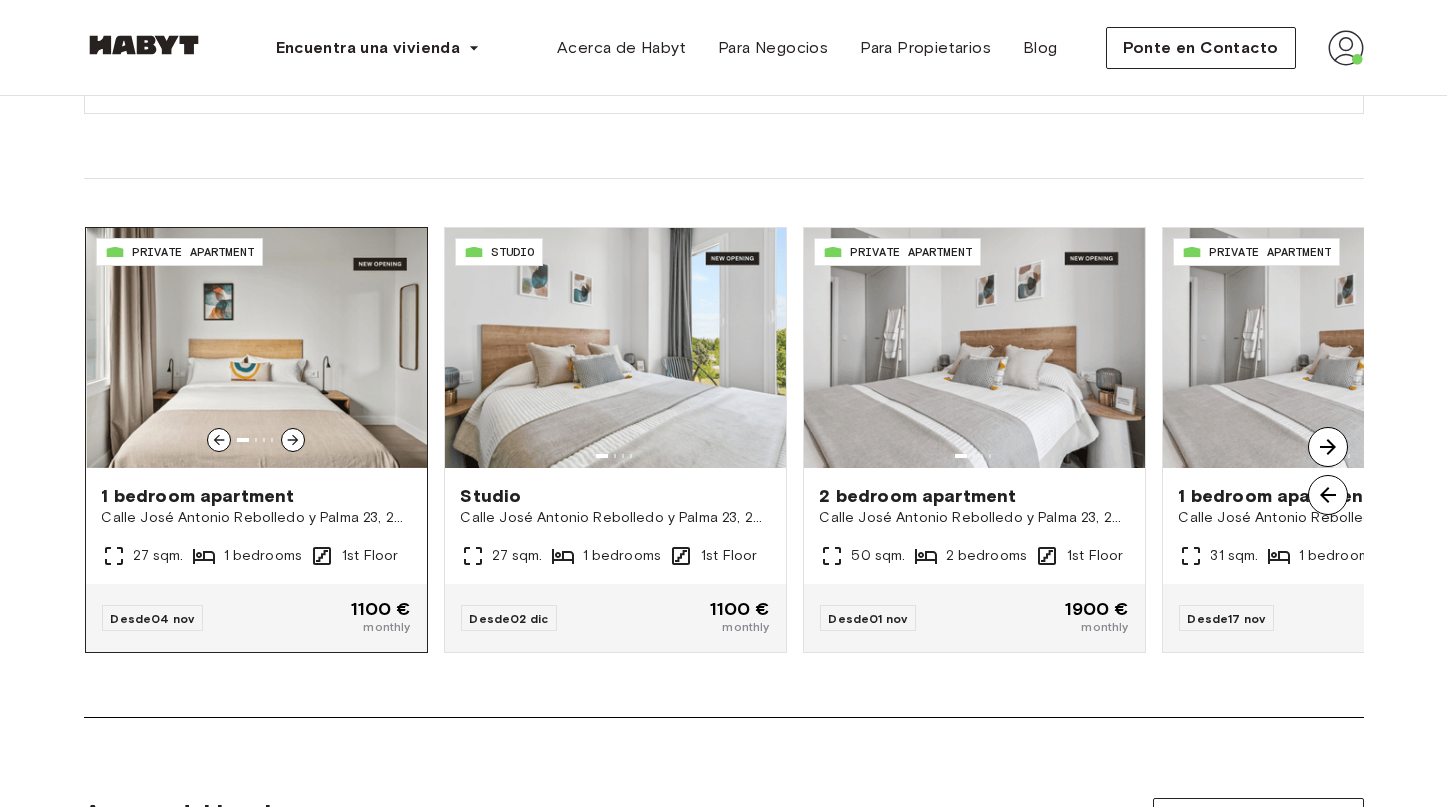 click at bounding box center (256, 348) 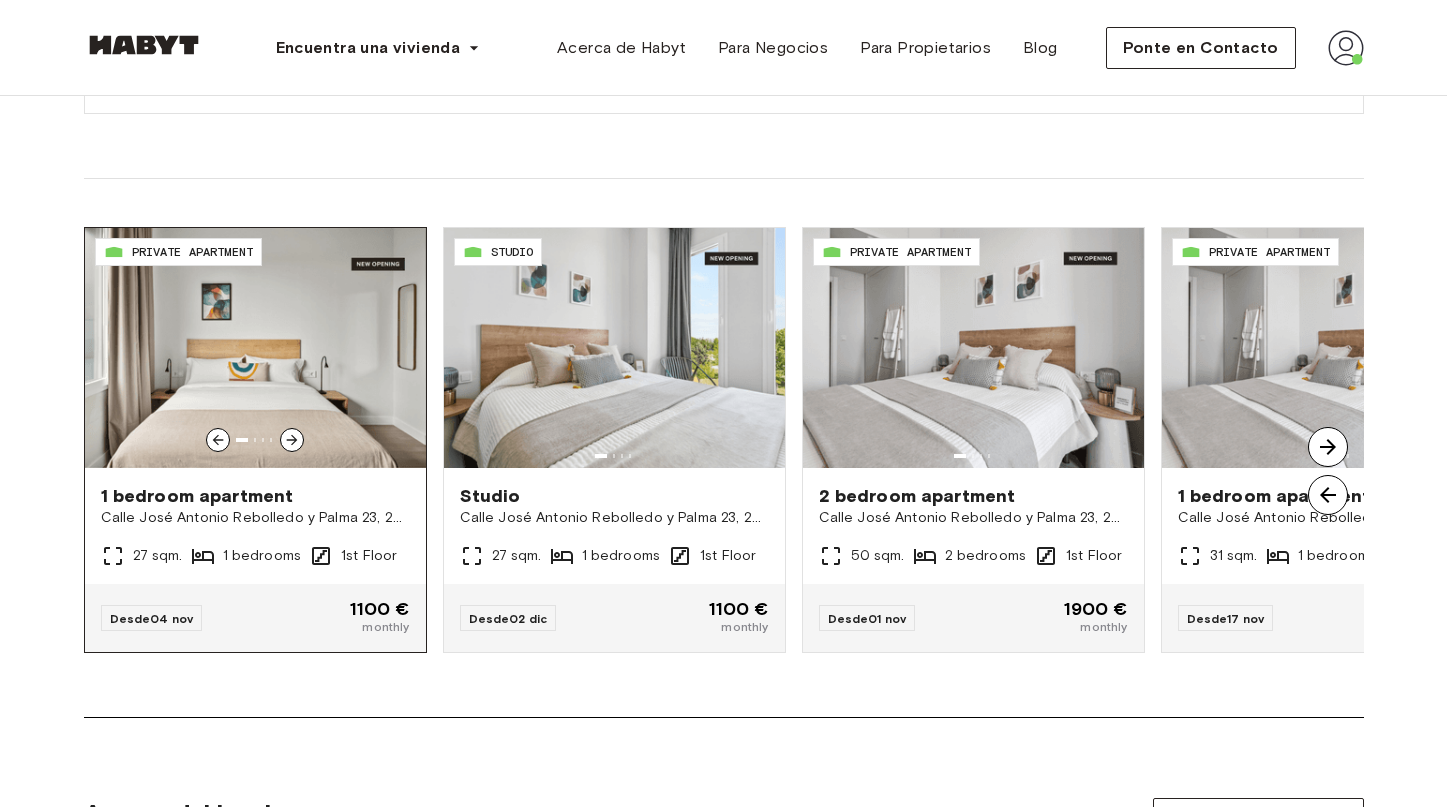 click at bounding box center [255, 348] 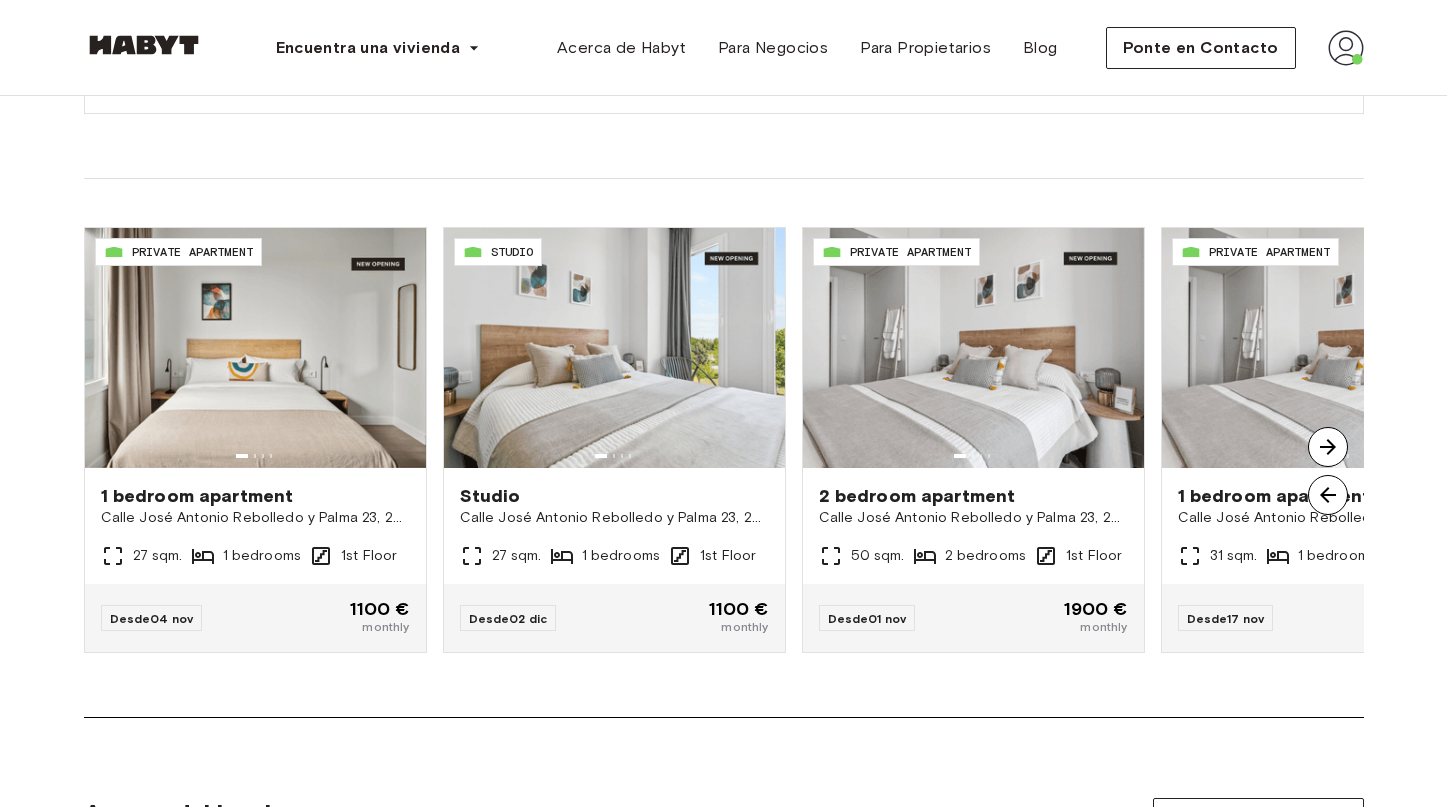 click at bounding box center [1328, 447] 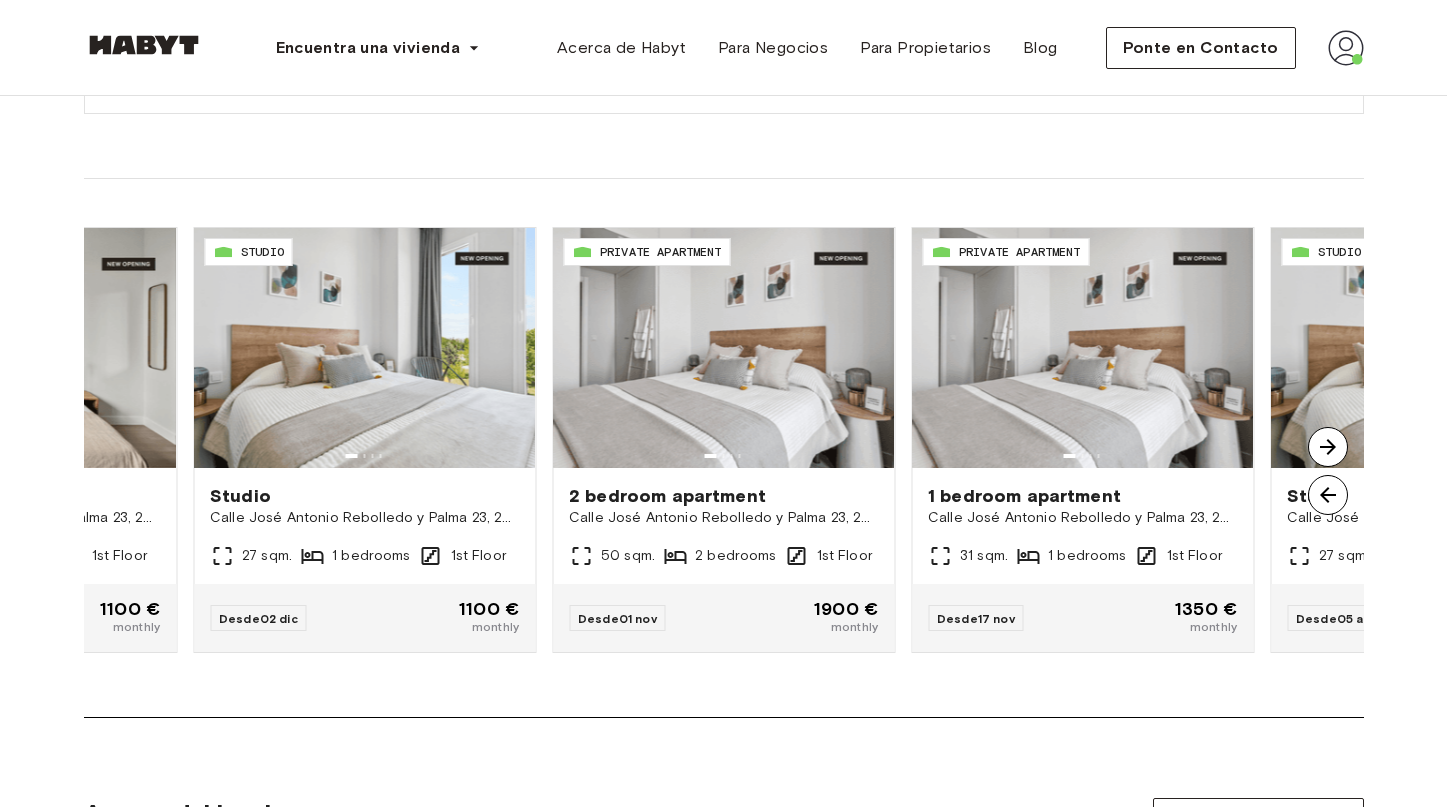 click at bounding box center (1328, 495) 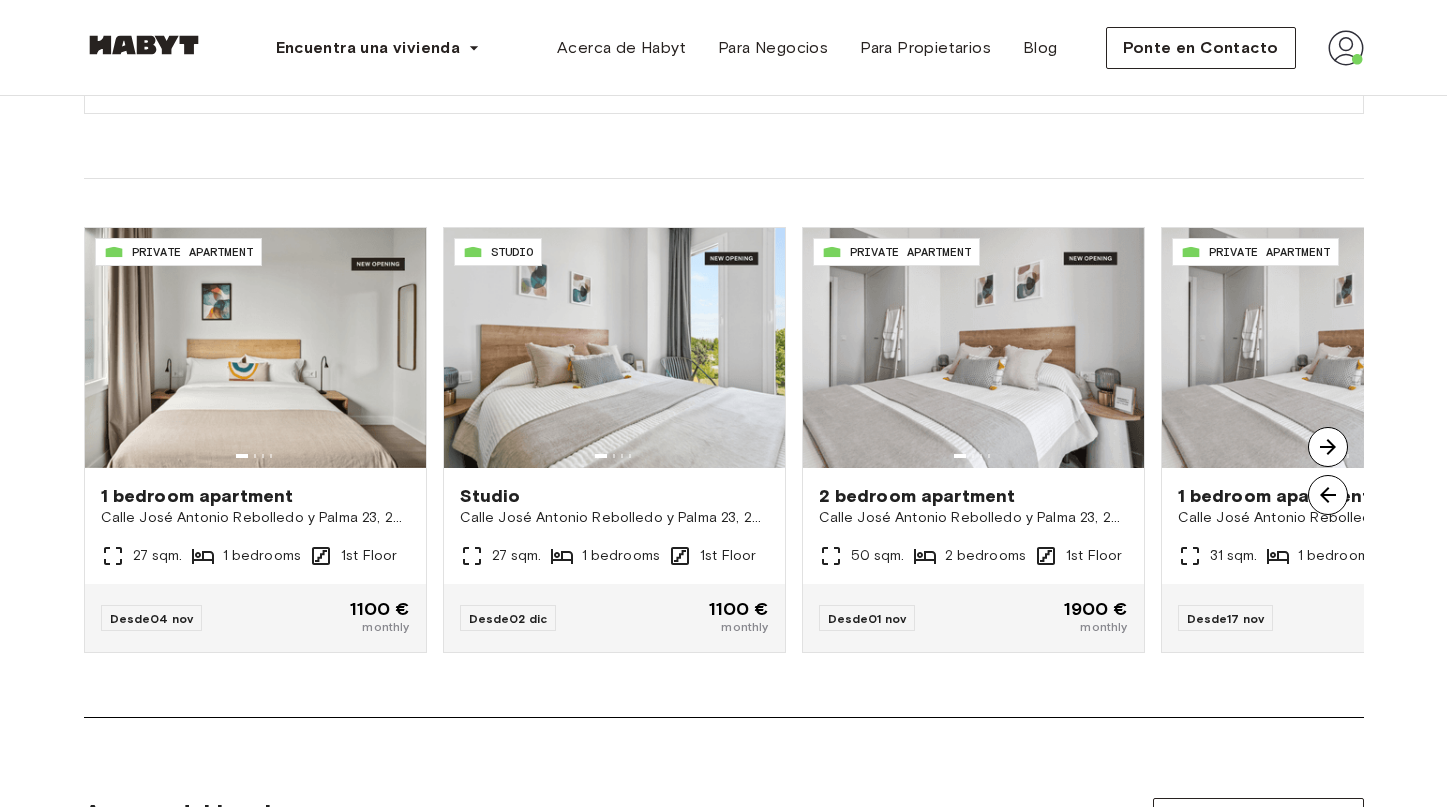 click at bounding box center [1328, 447] 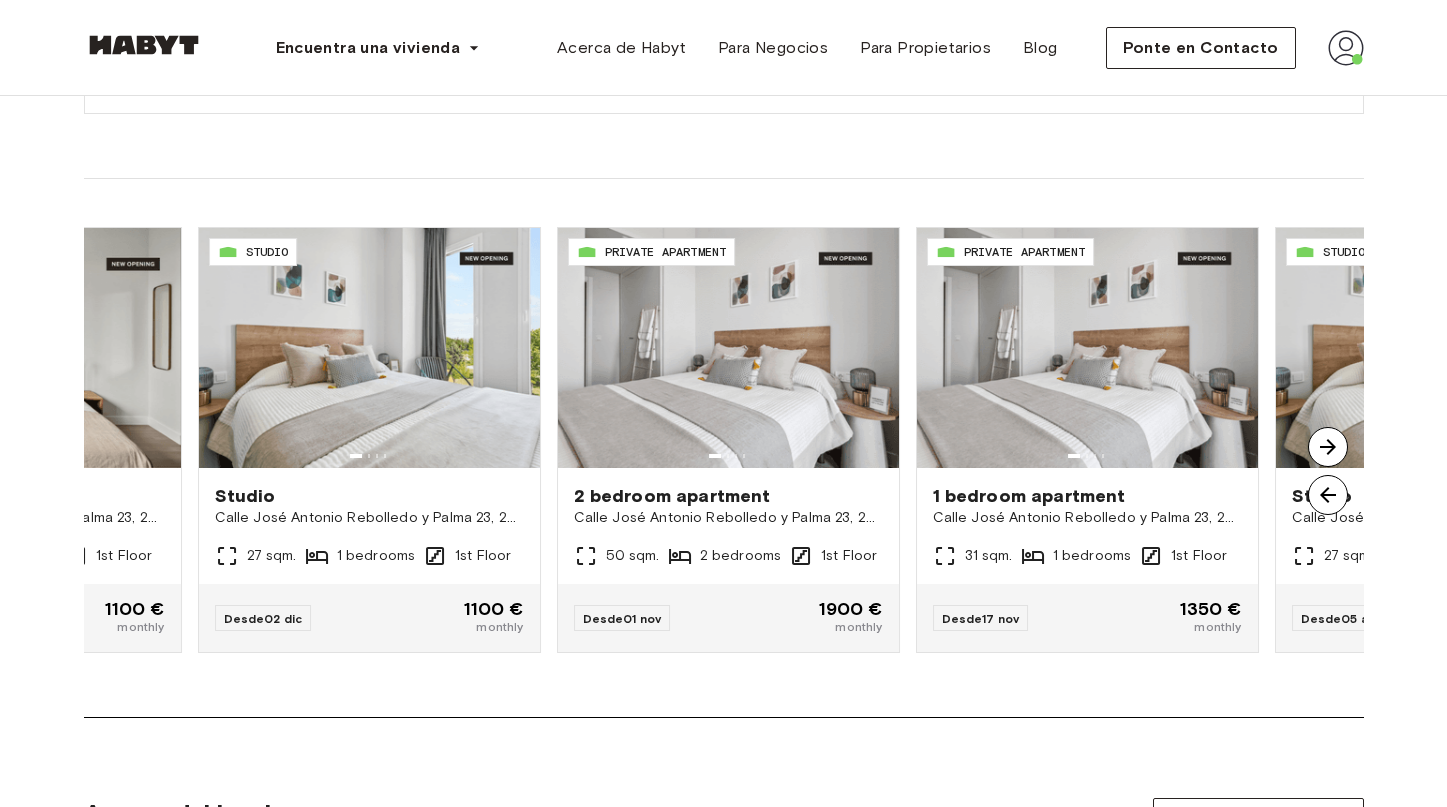 click at bounding box center [1328, 447] 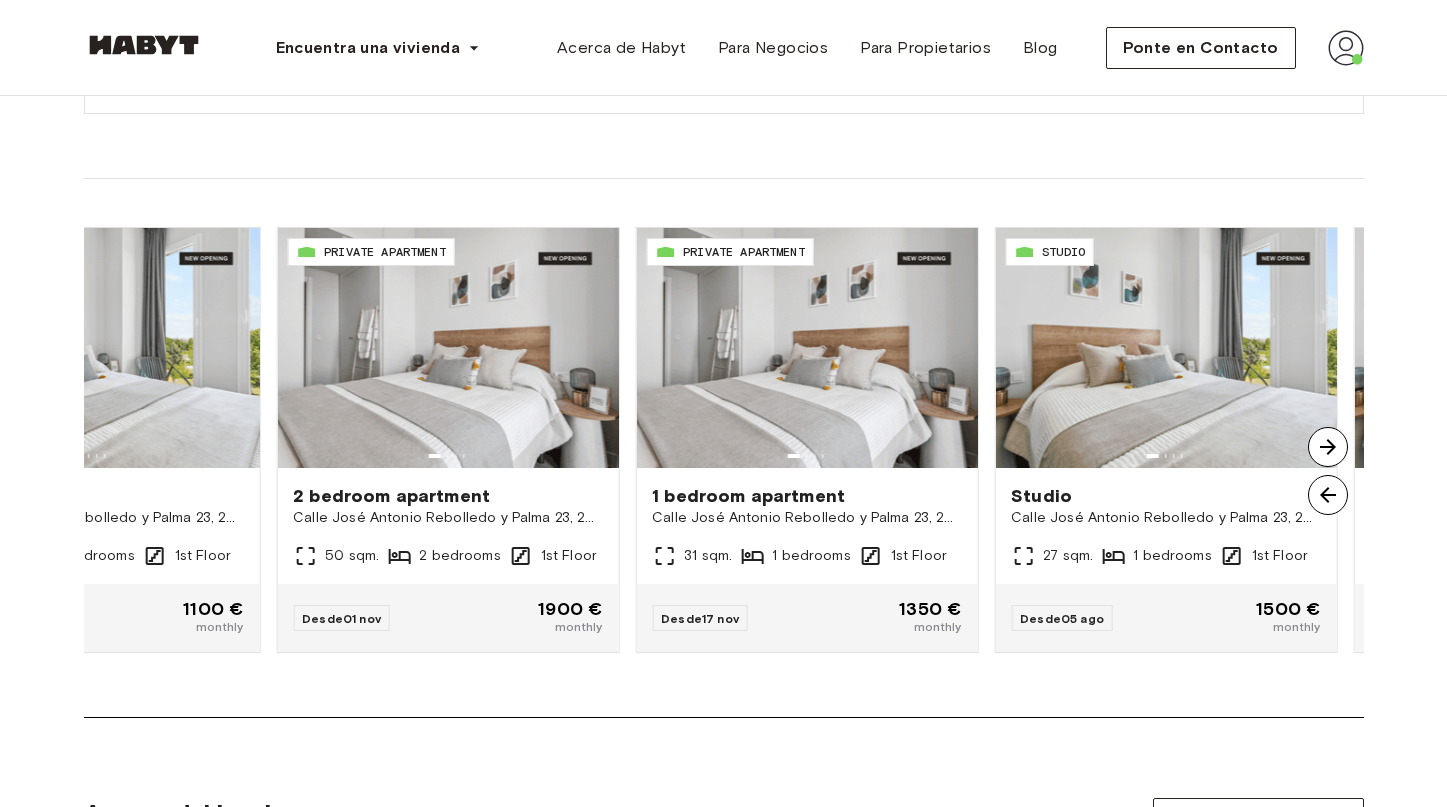 click at bounding box center [1328, 447] 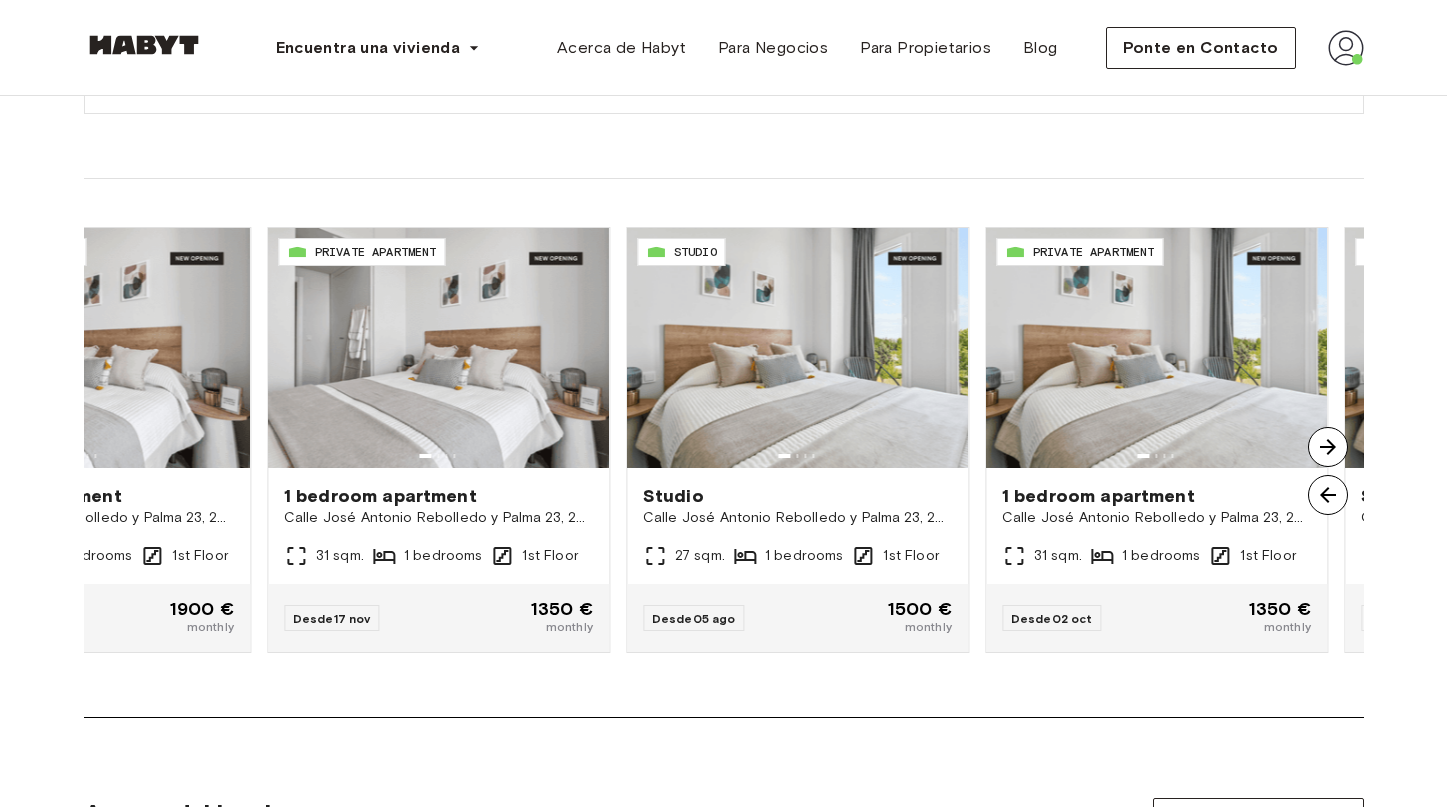 click at bounding box center [1328, 447] 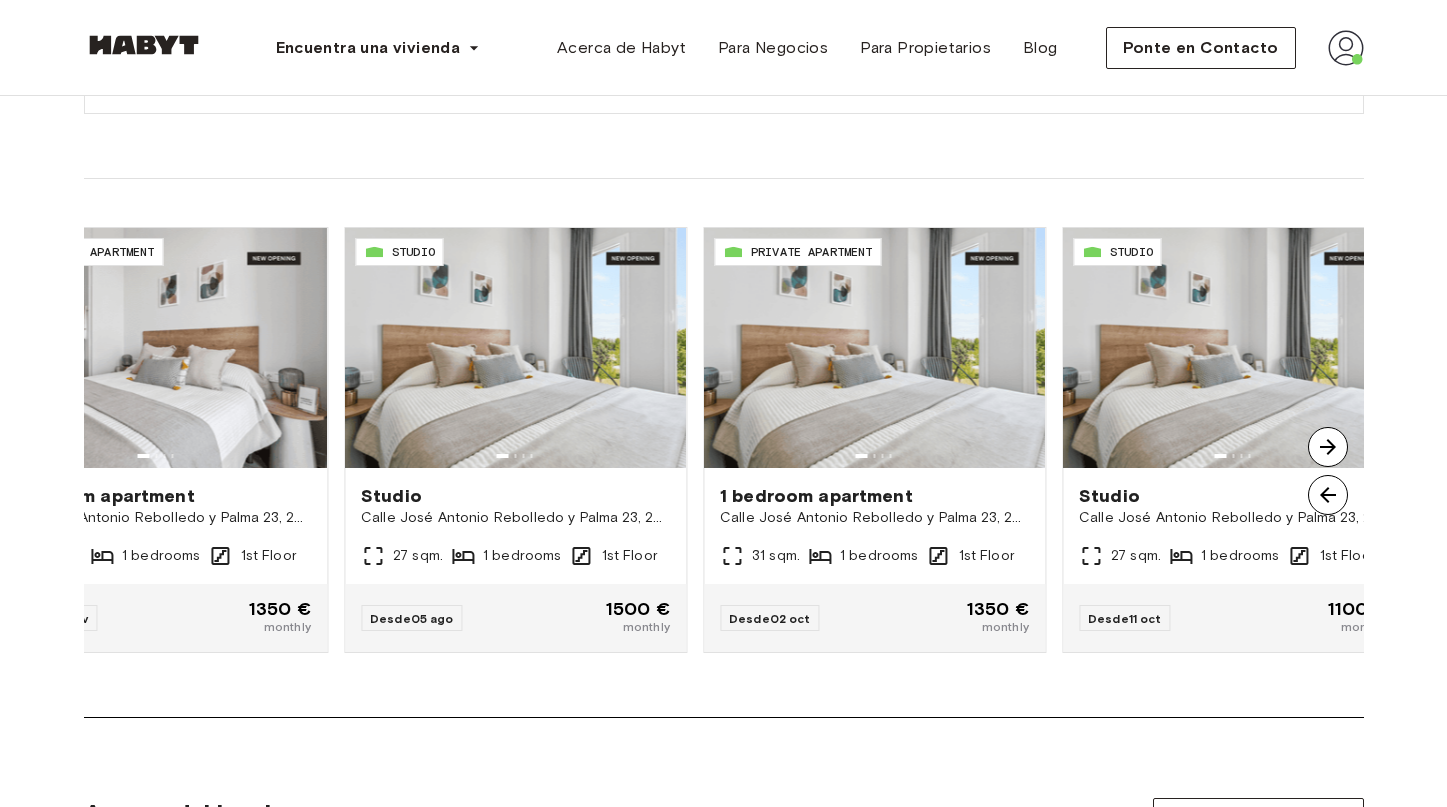 click at bounding box center (1328, 447) 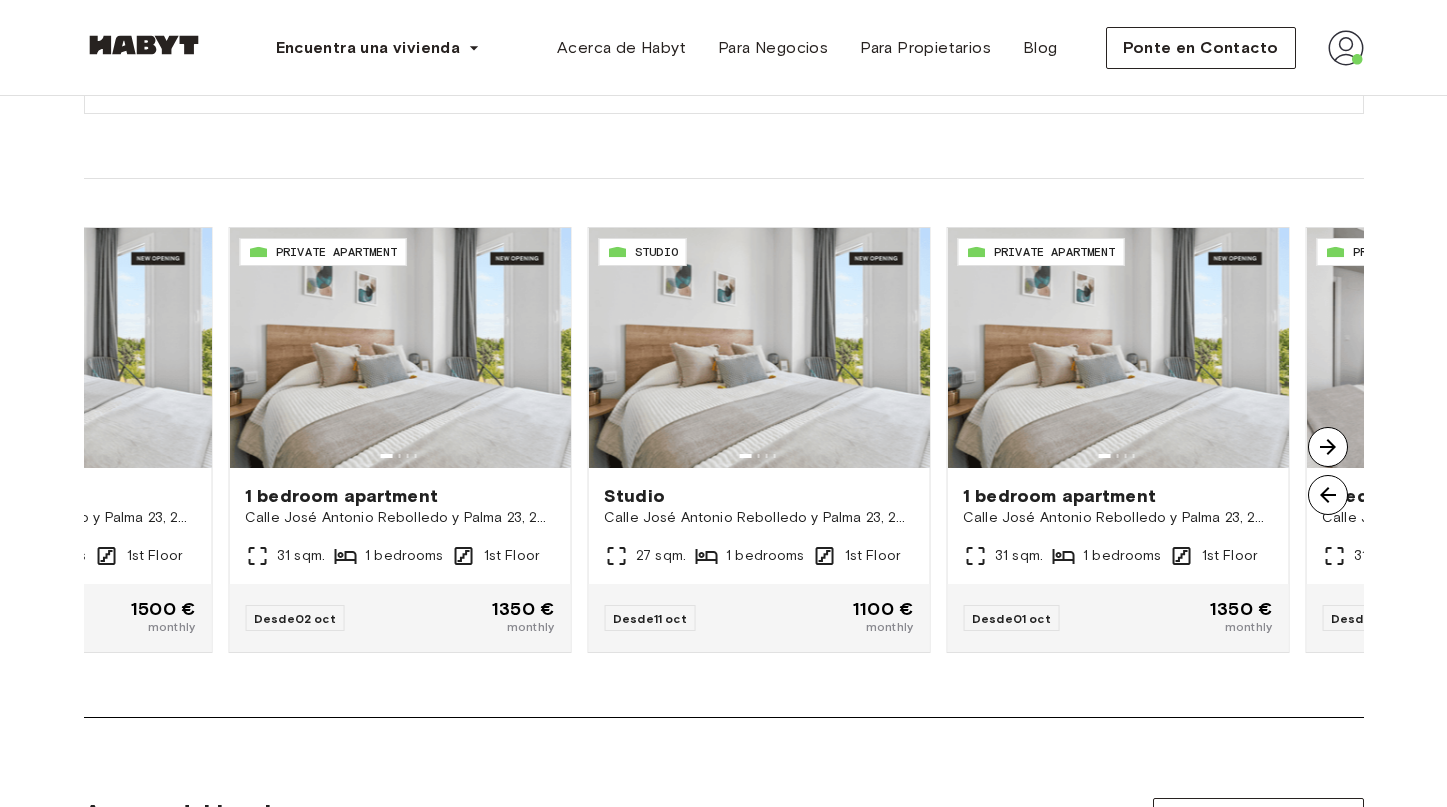click at bounding box center [1328, 447] 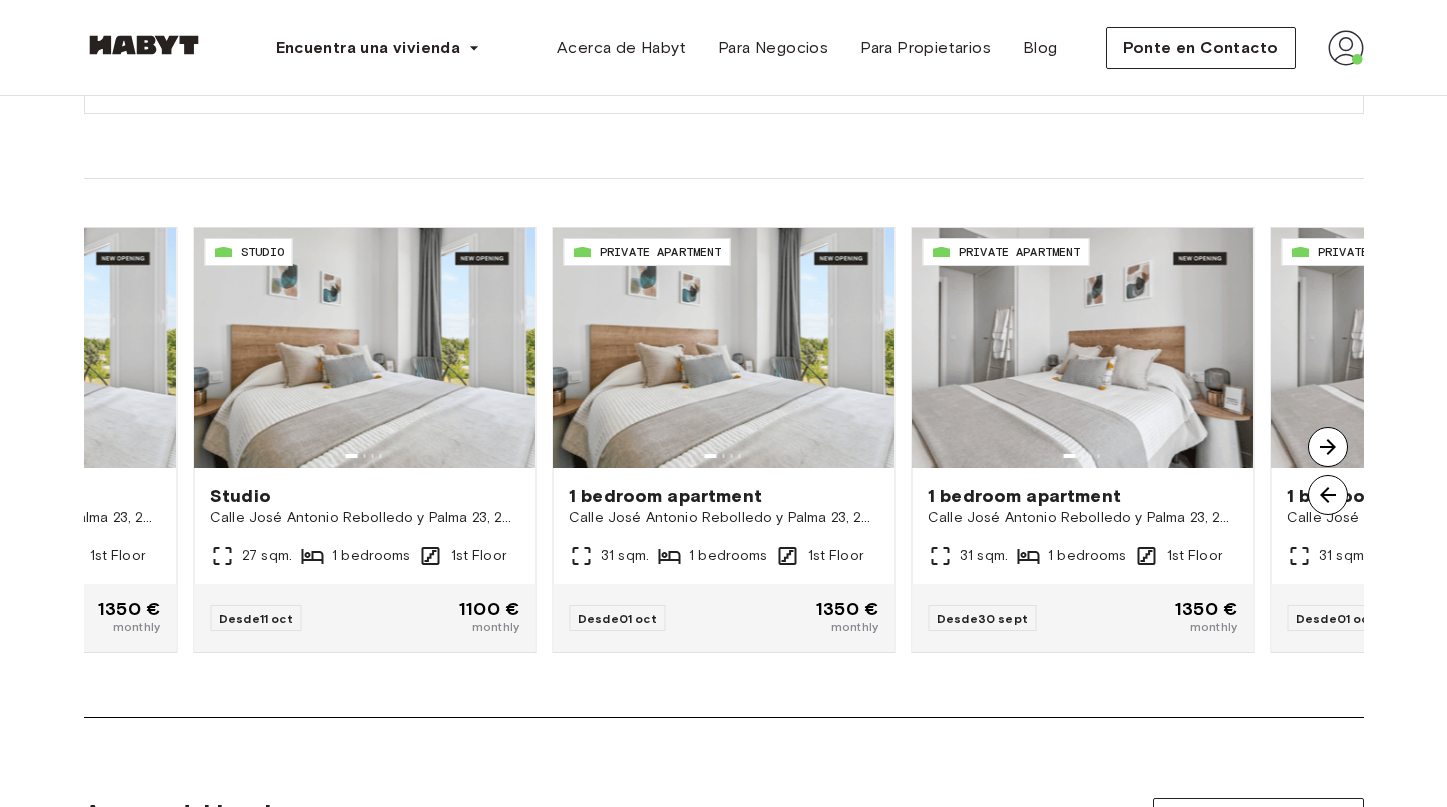 click at bounding box center (1328, 447) 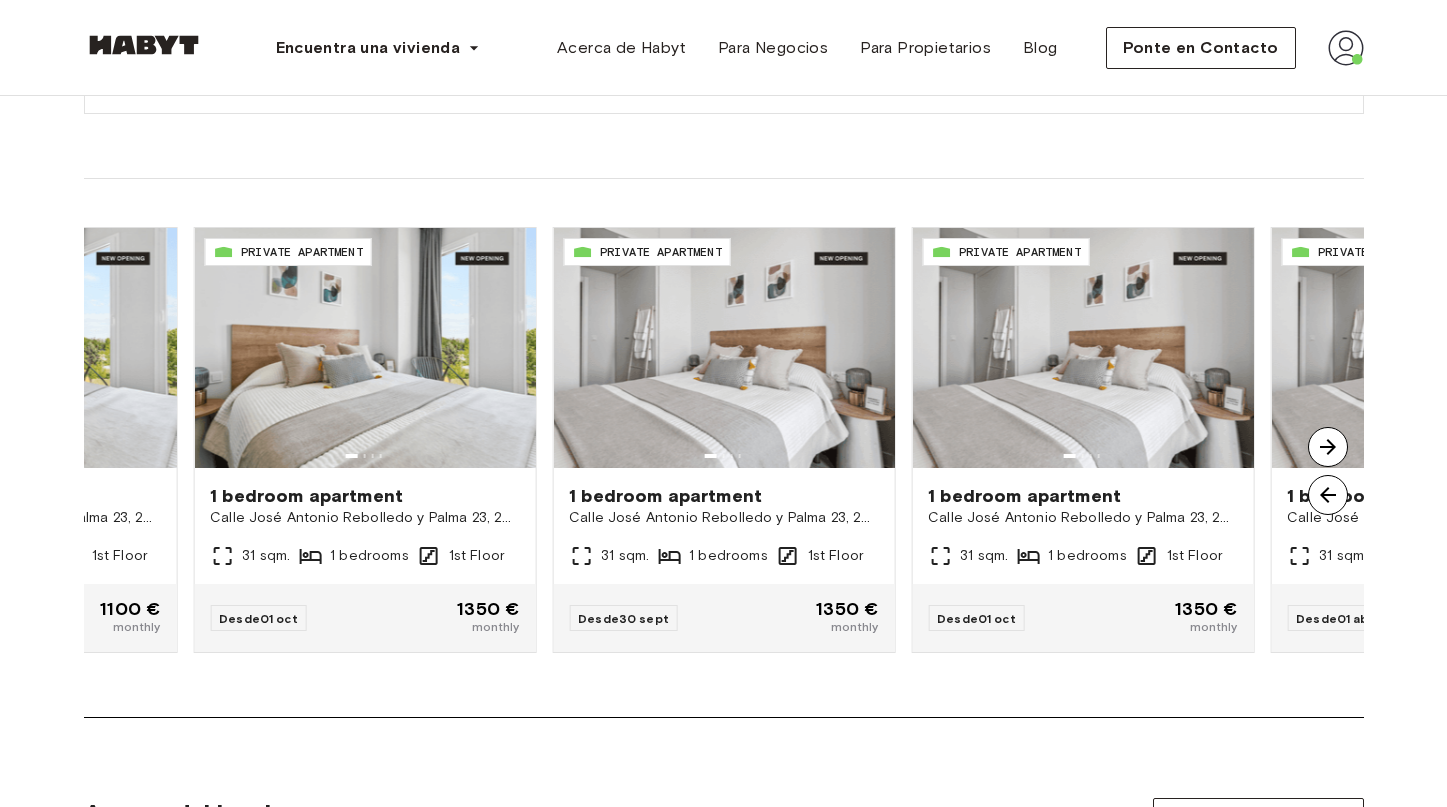 click at bounding box center [1328, 447] 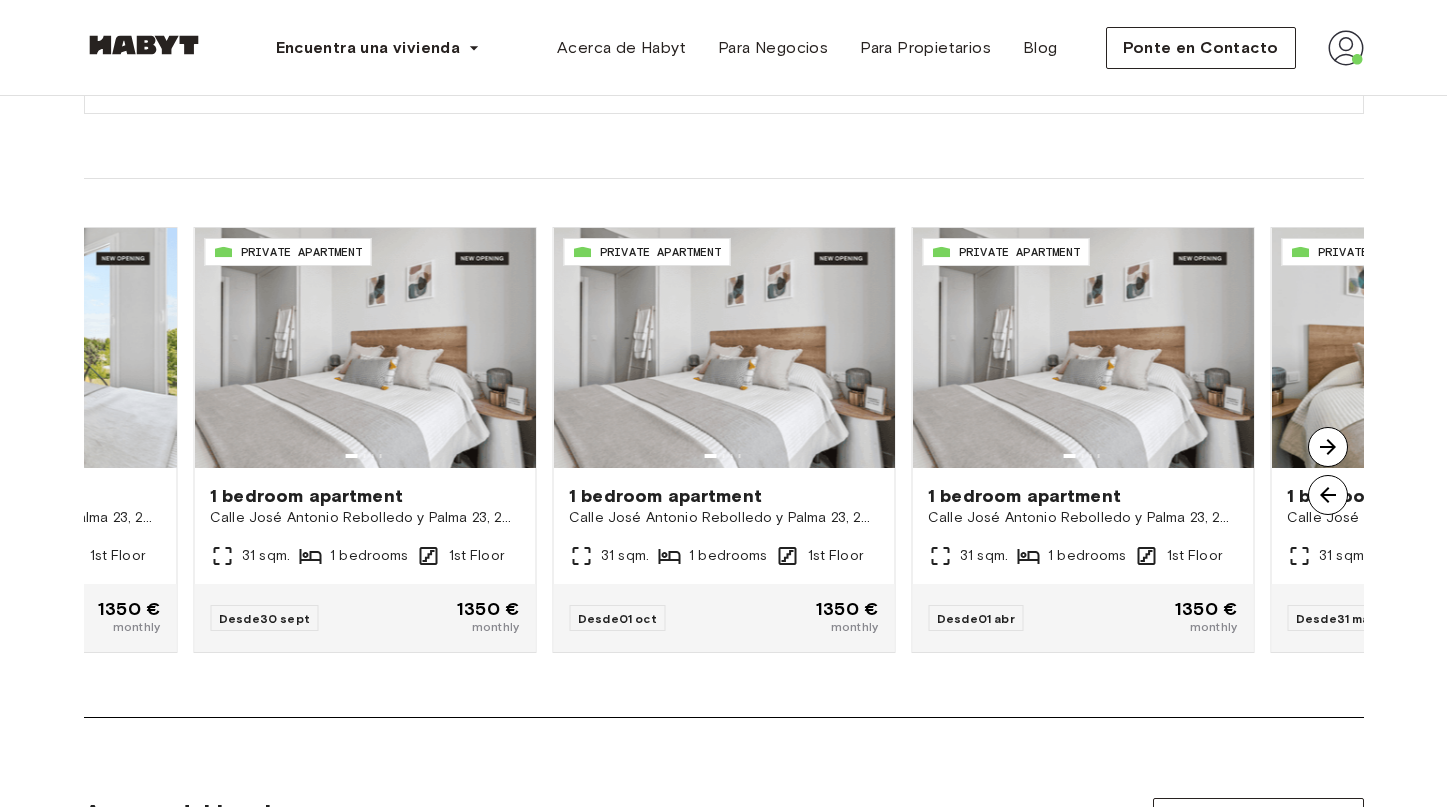 click at bounding box center [1328, 447] 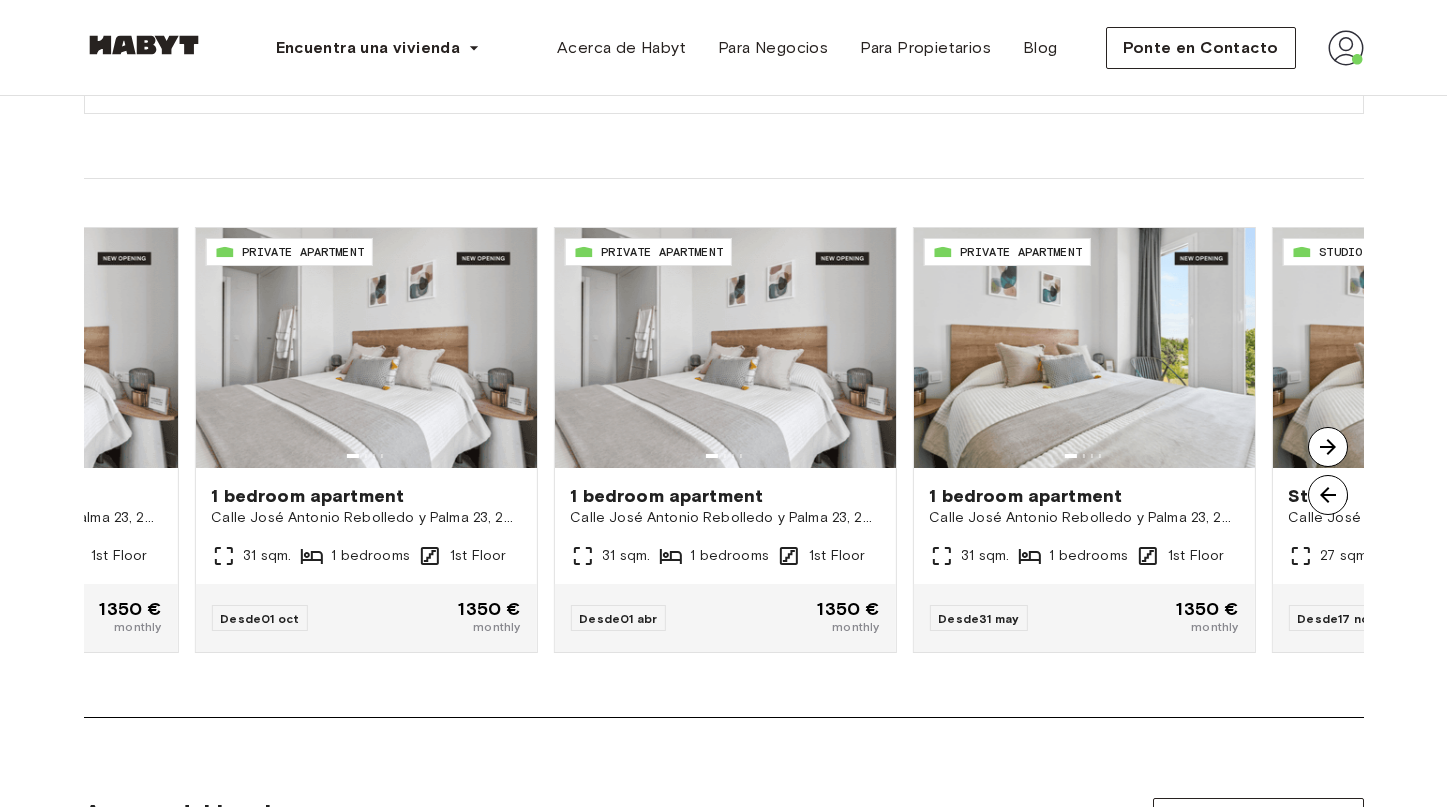 click at bounding box center [1328, 447] 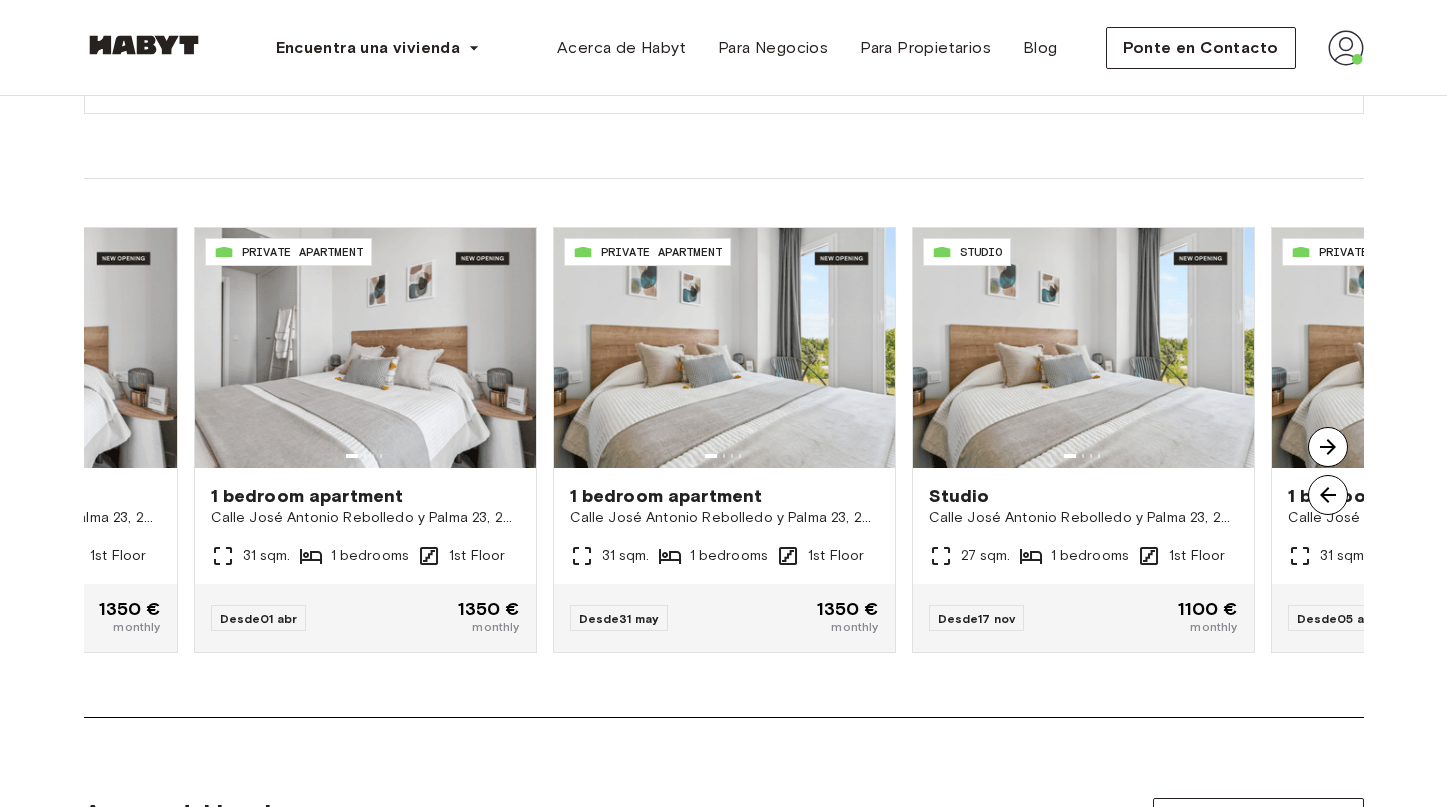 click at bounding box center (1328, 447) 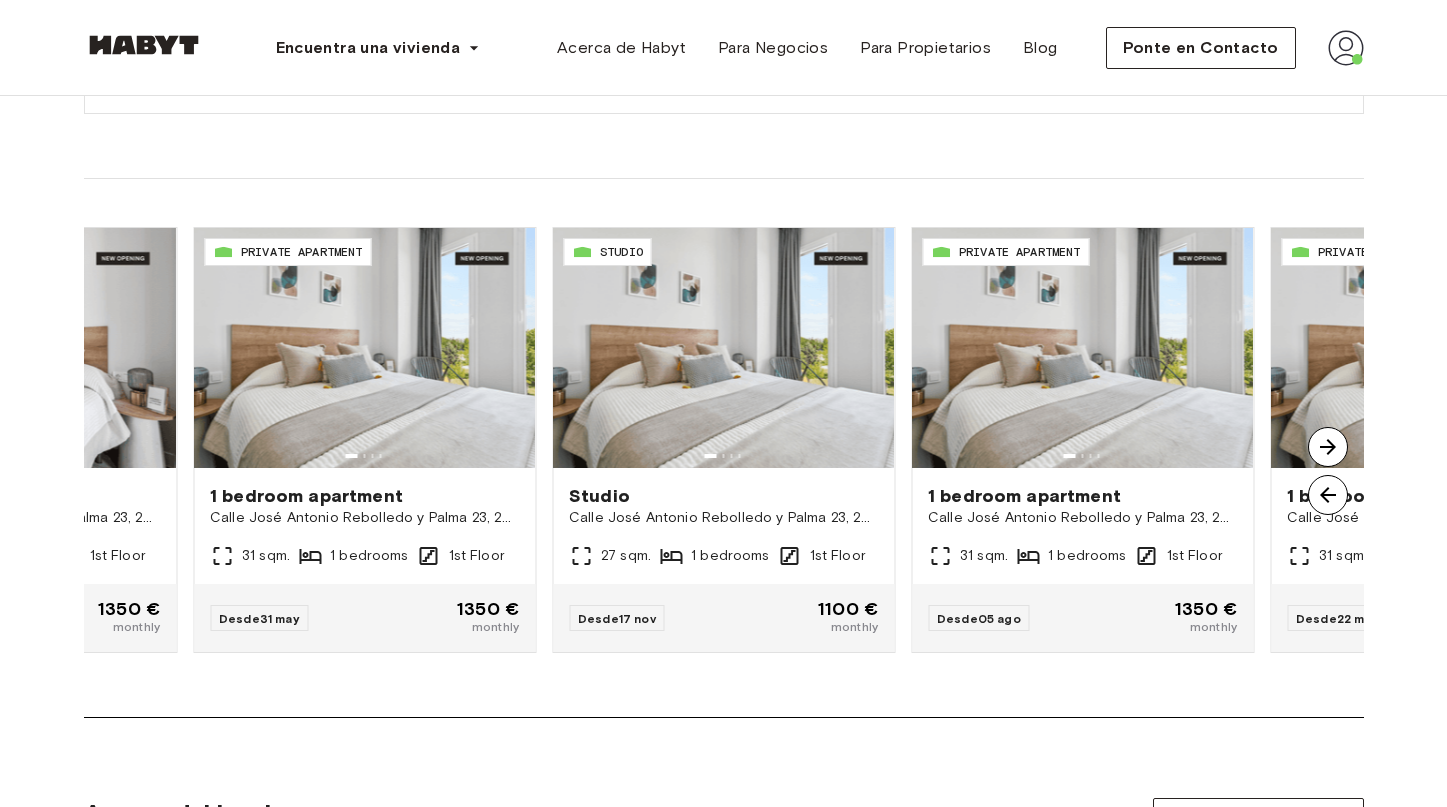 click at bounding box center [1328, 447] 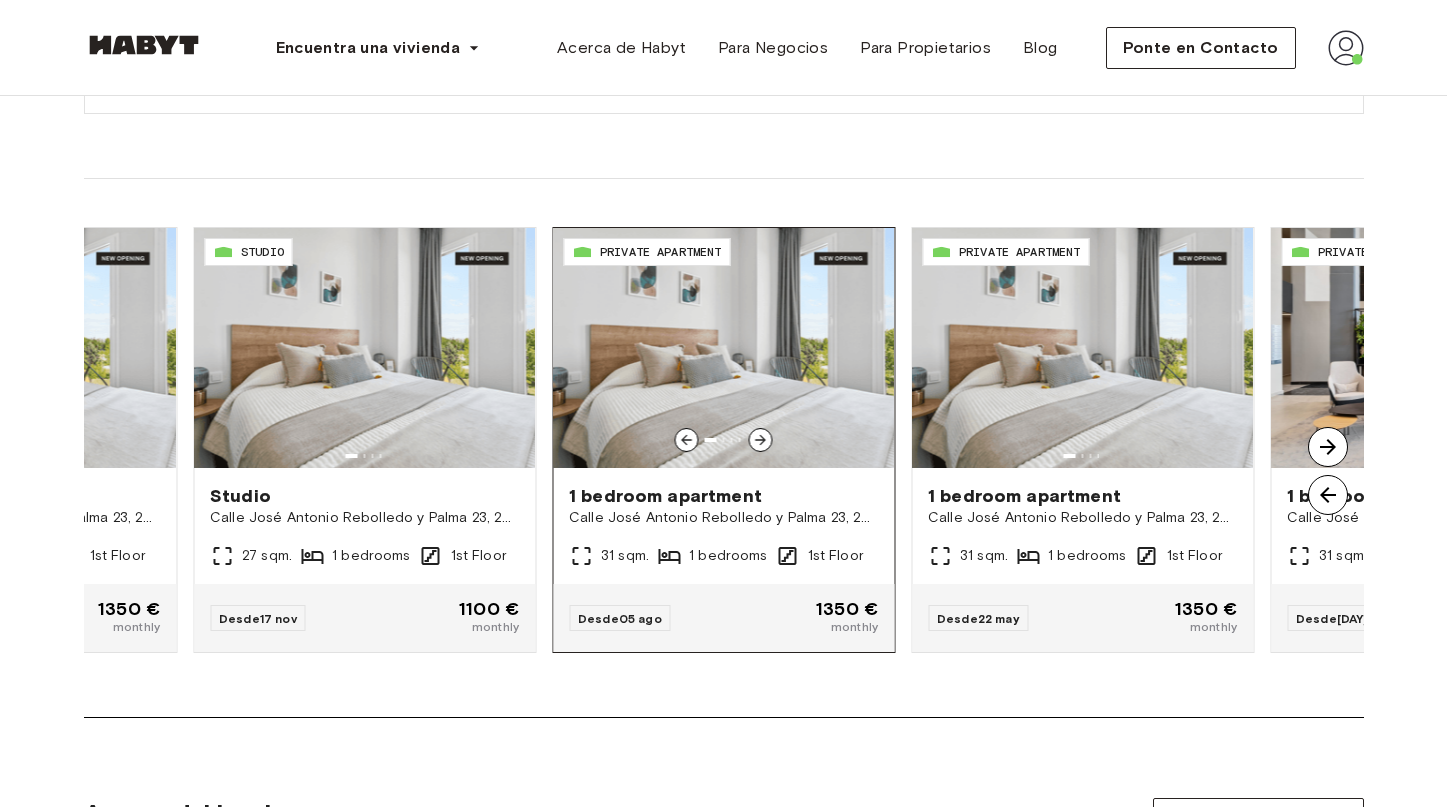click at bounding box center [723, 348] 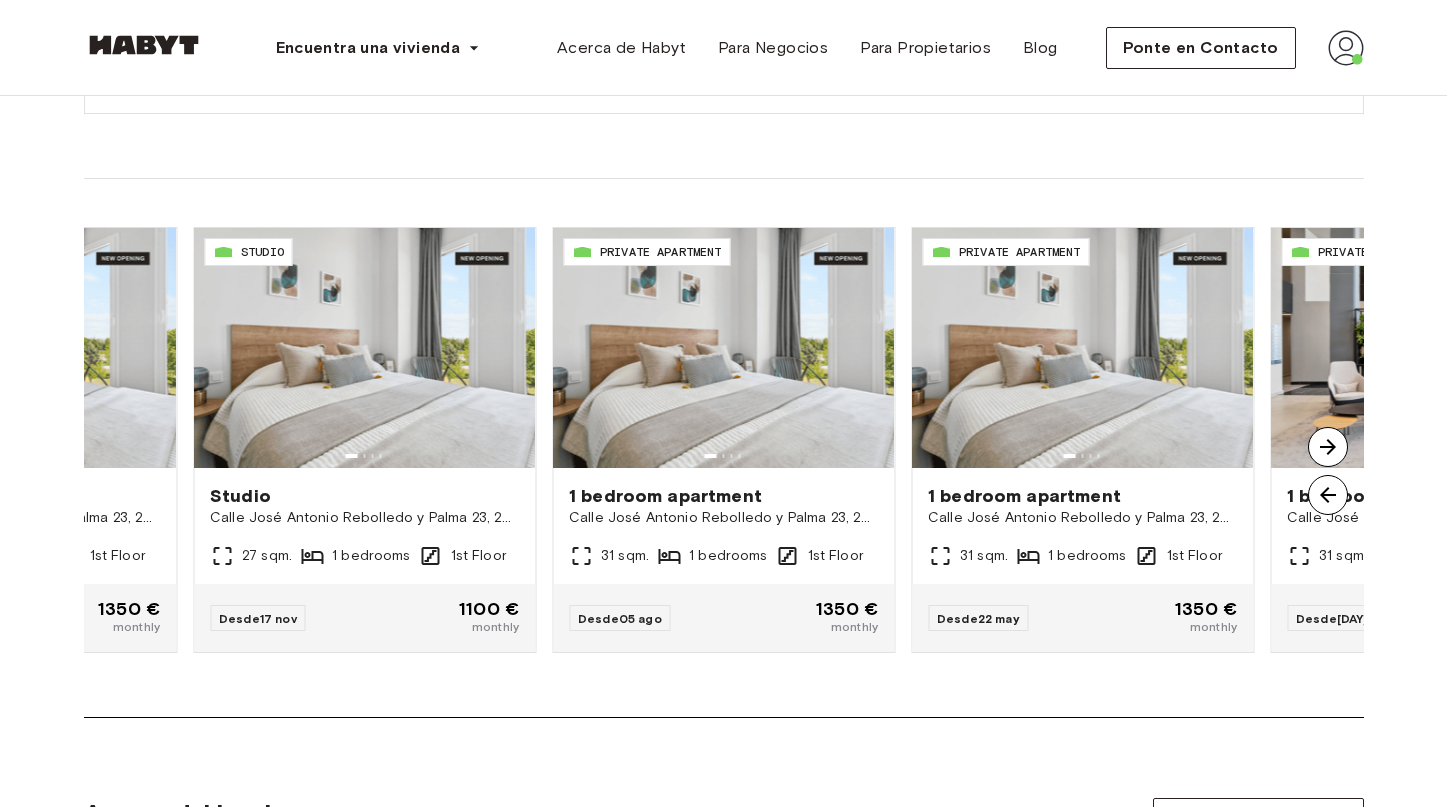 click at bounding box center (1328, 447) 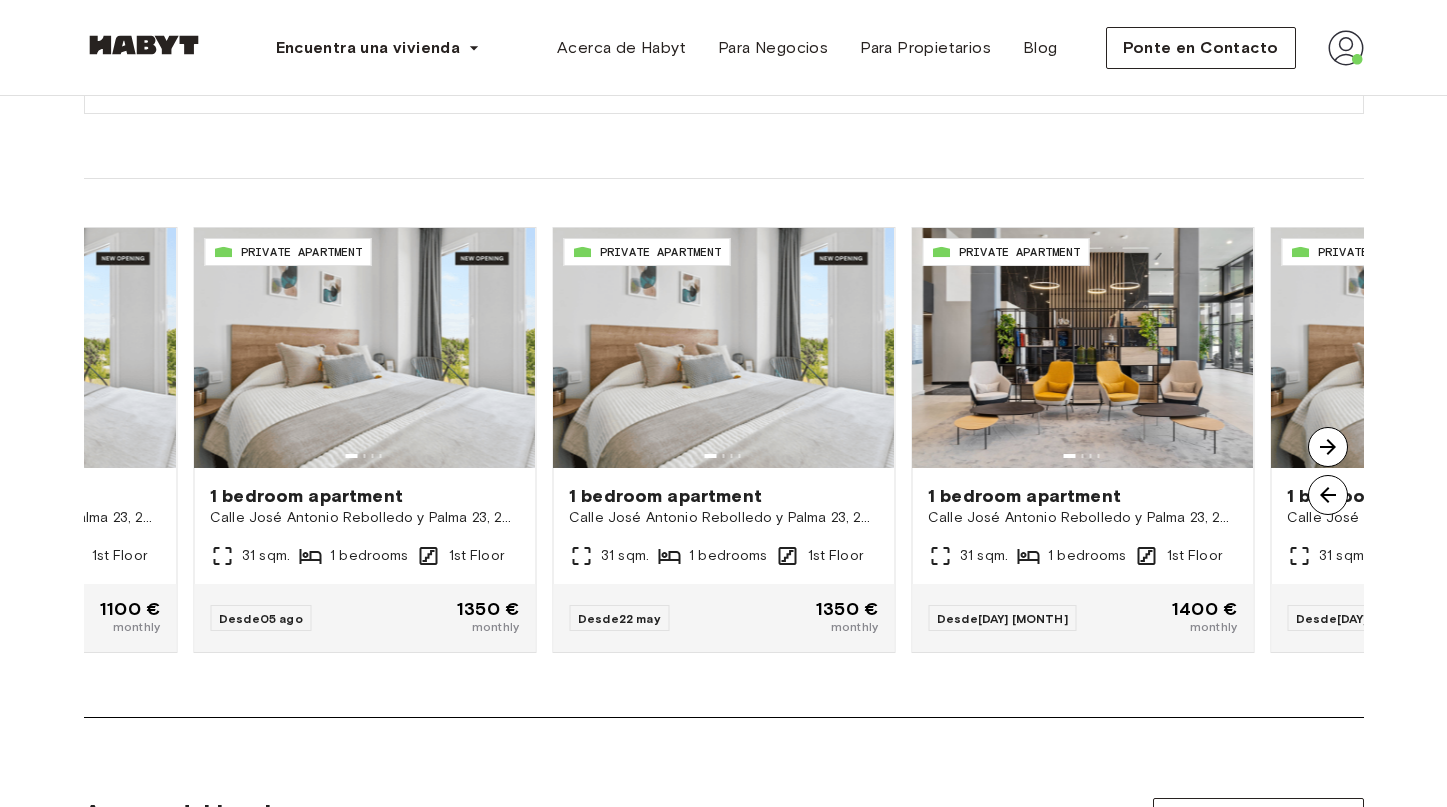 click at bounding box center [1328, 447] 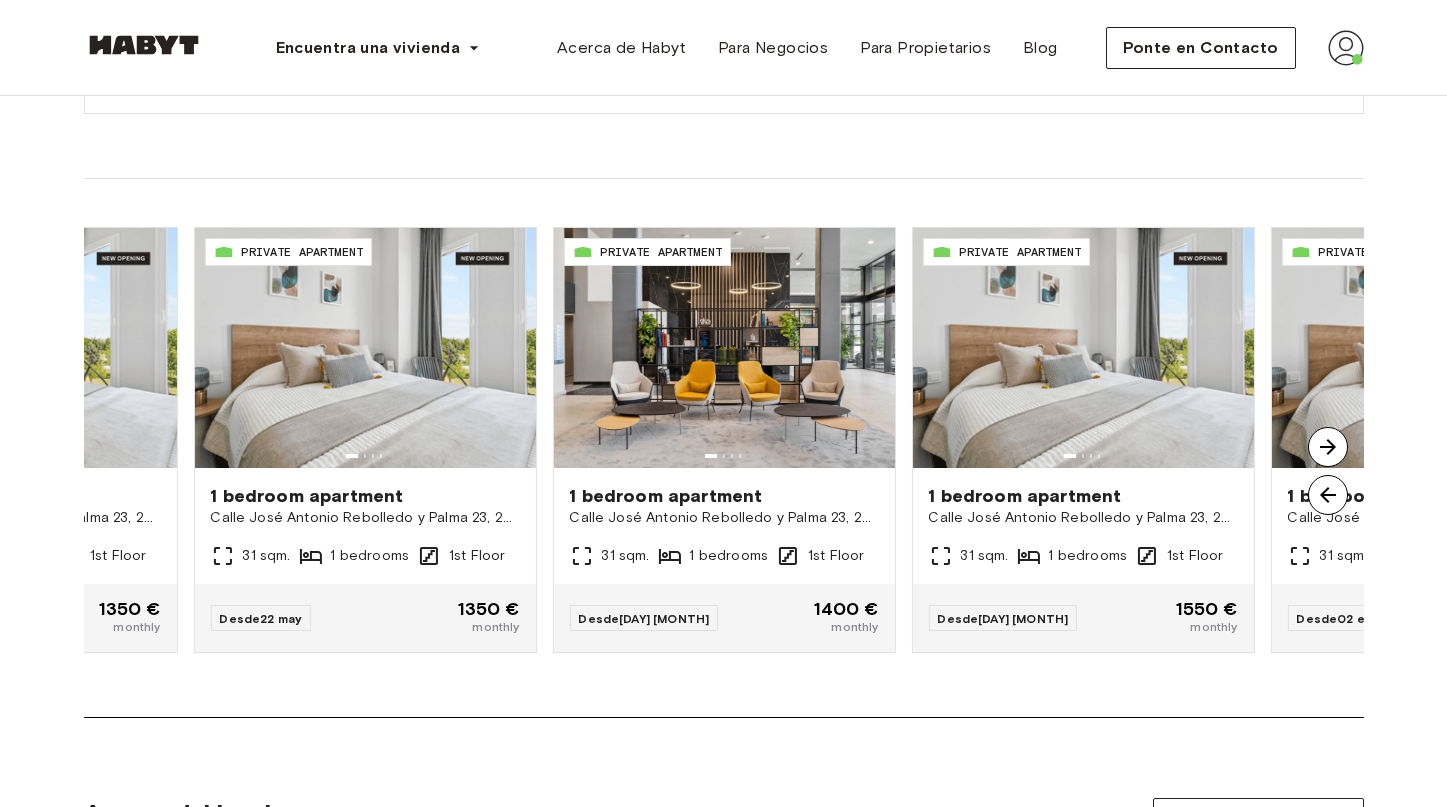 click at bounding box center [1328, 447] 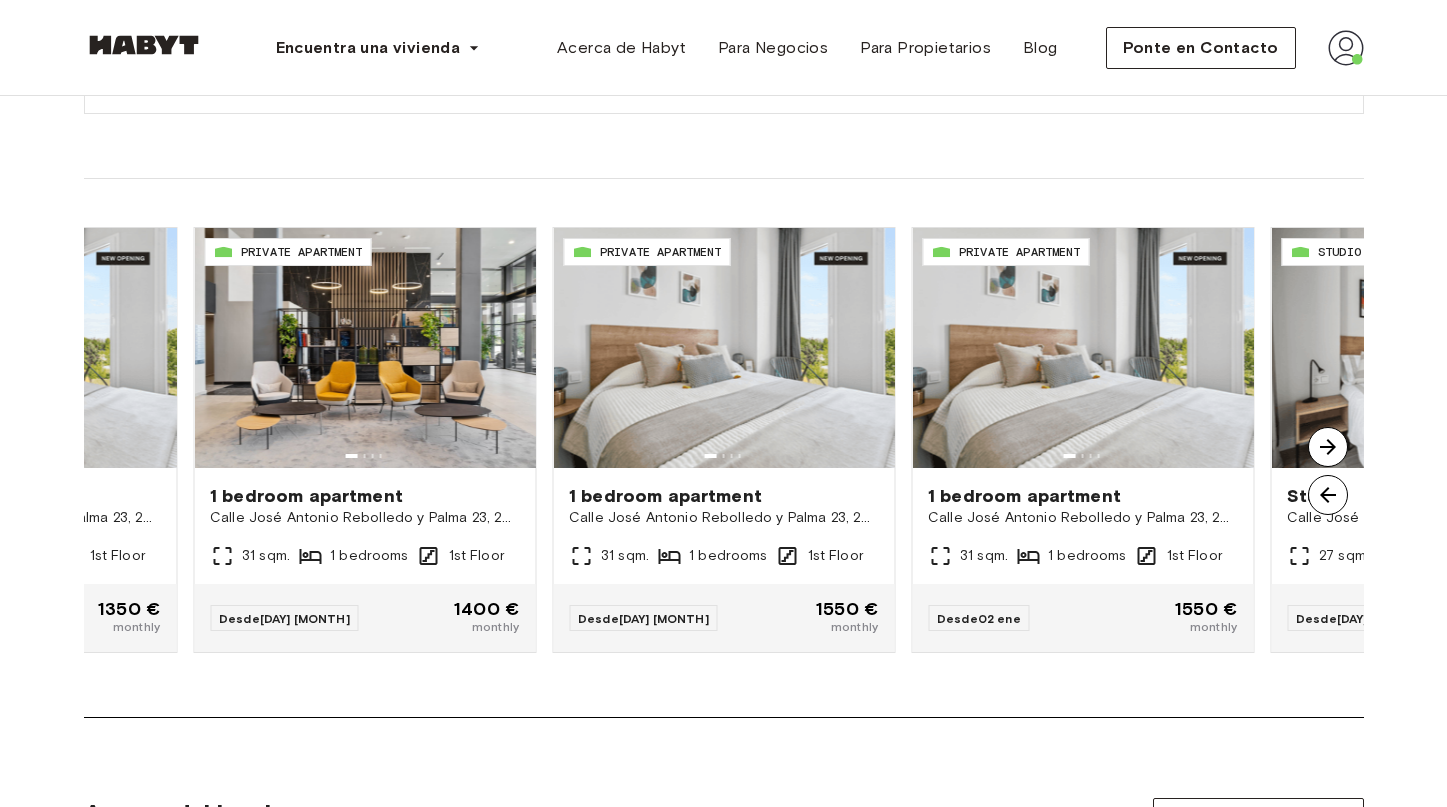 click at bounding box center (1328, 447) 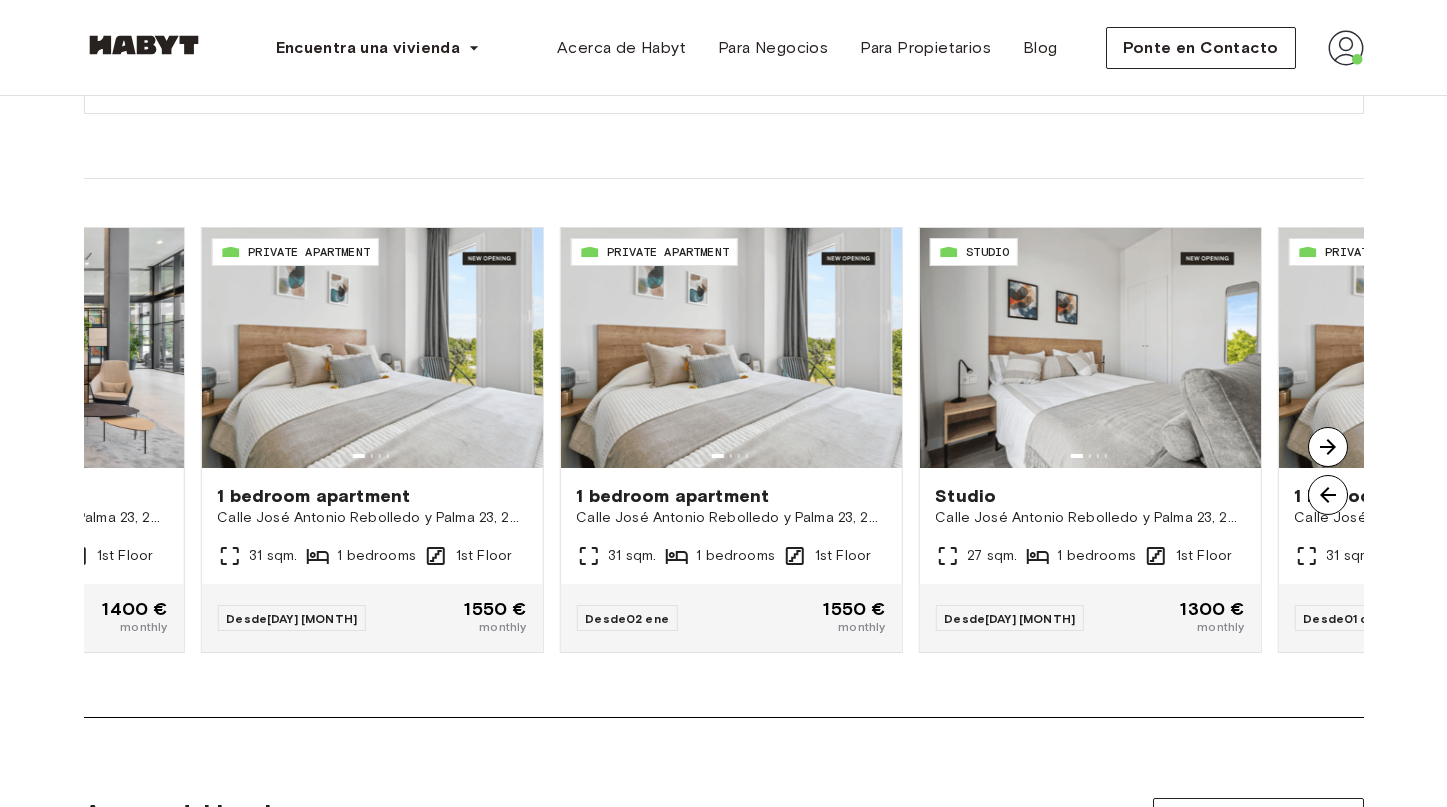 click at bounding box center [1328, 447] 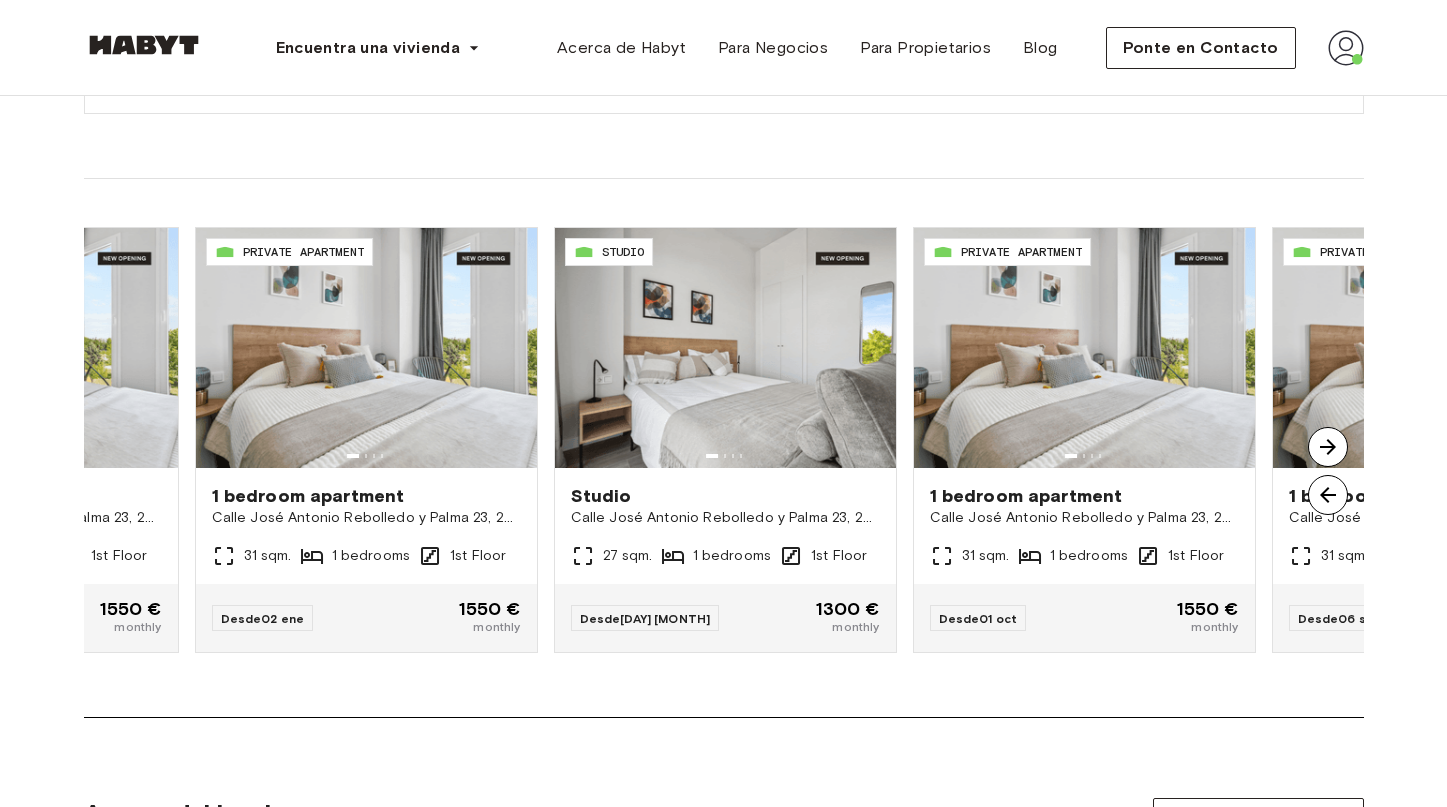 click at bounding box center (1328, 447) 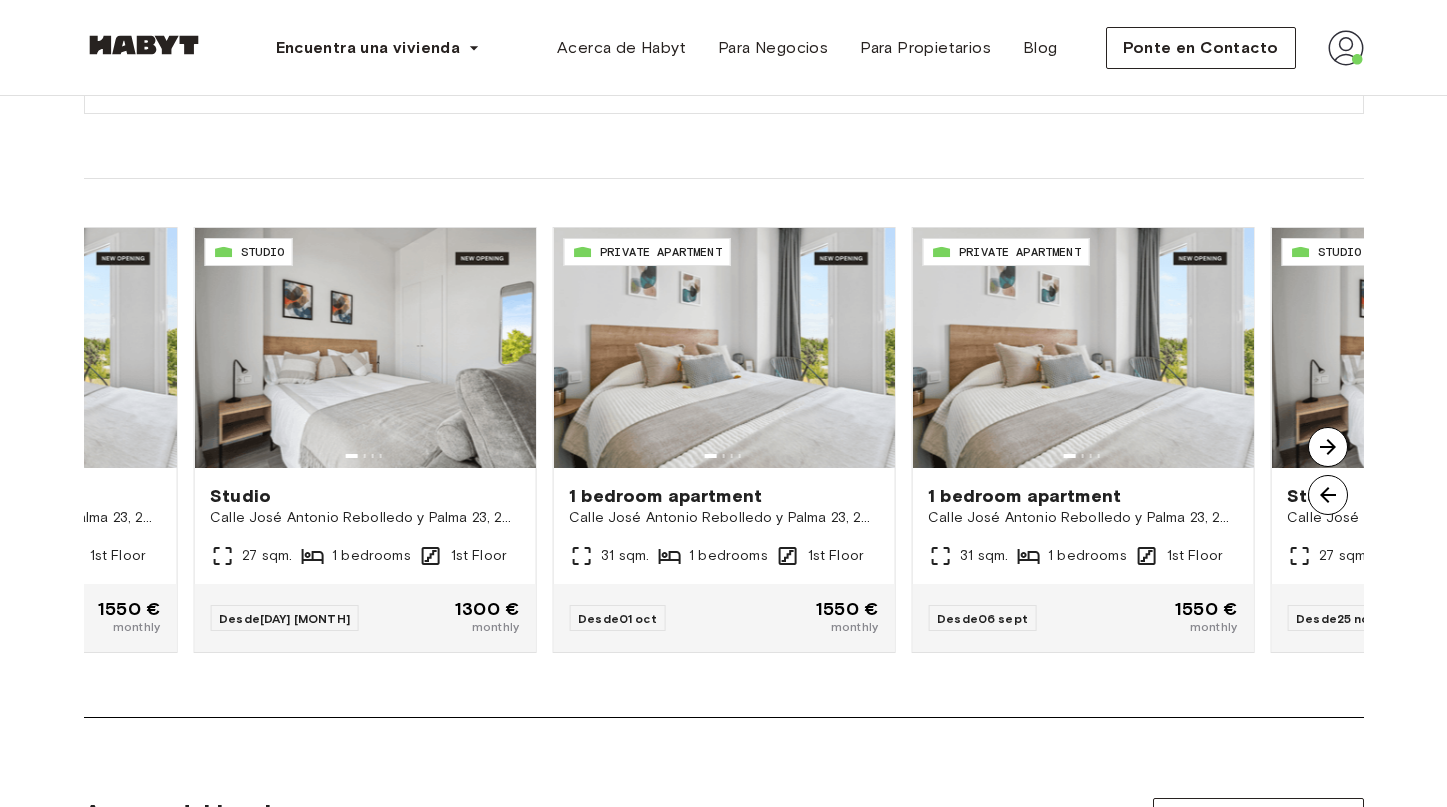 click at bounding box center (1328, 447) 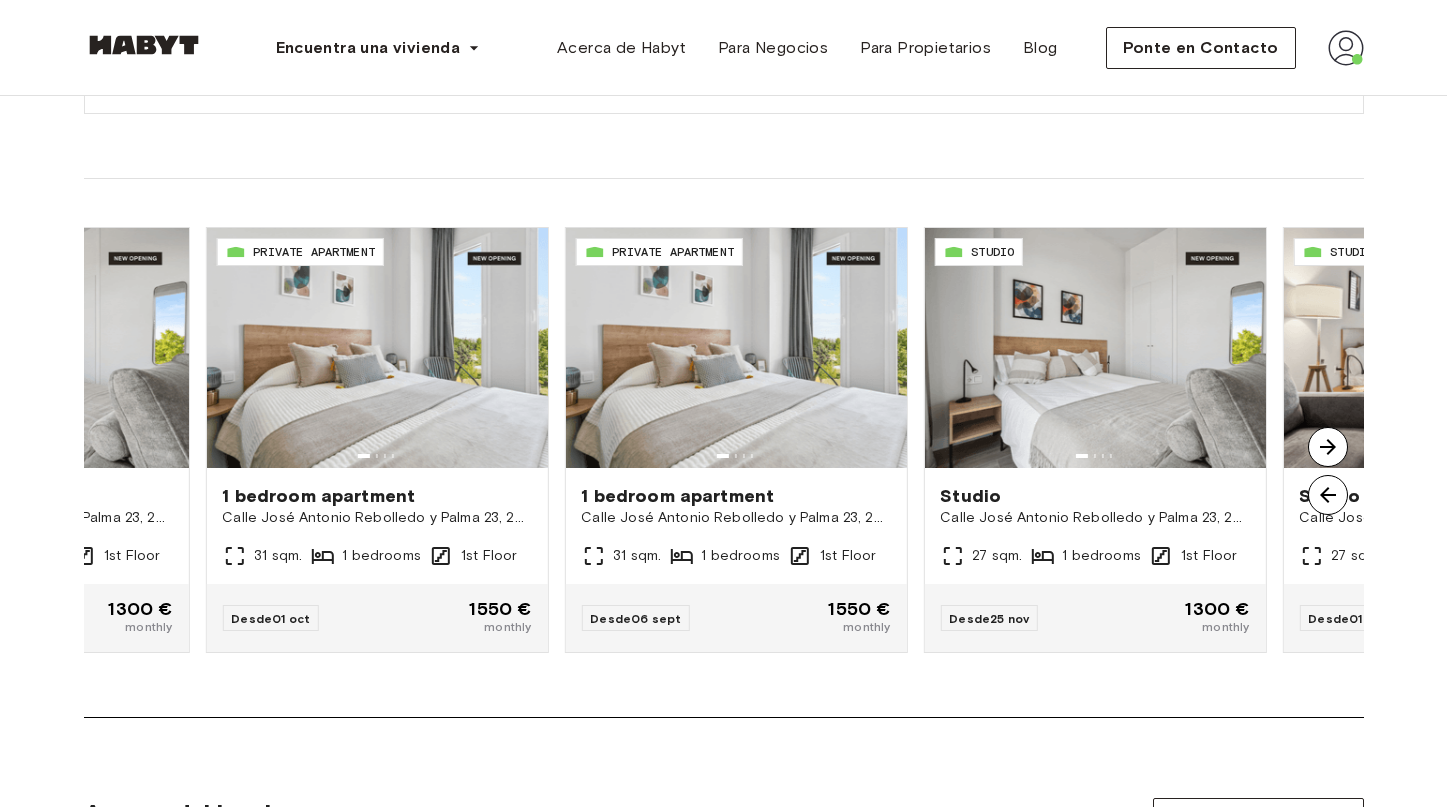 click at bounding box center (1328, 447) 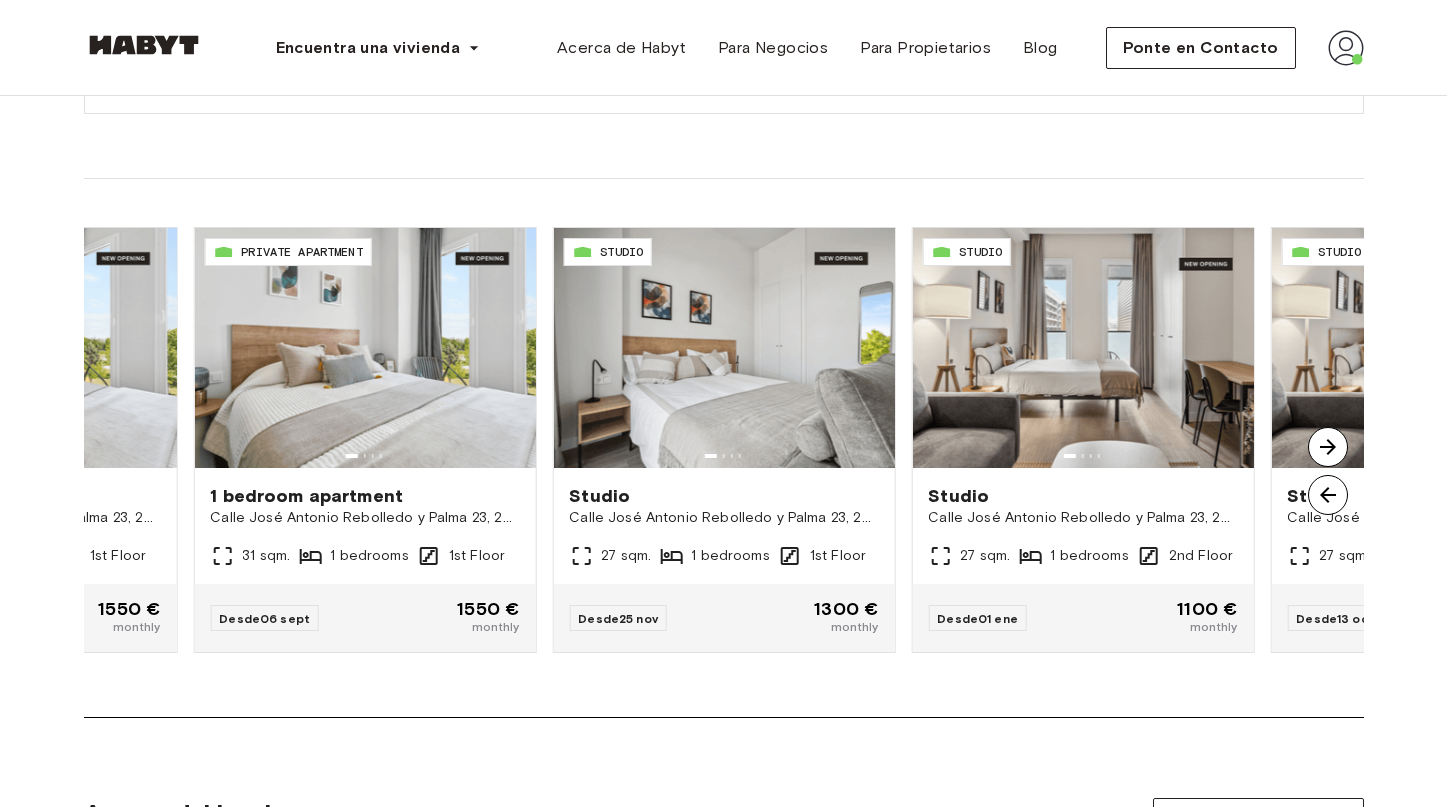 click at bounding box center (1328, 447) 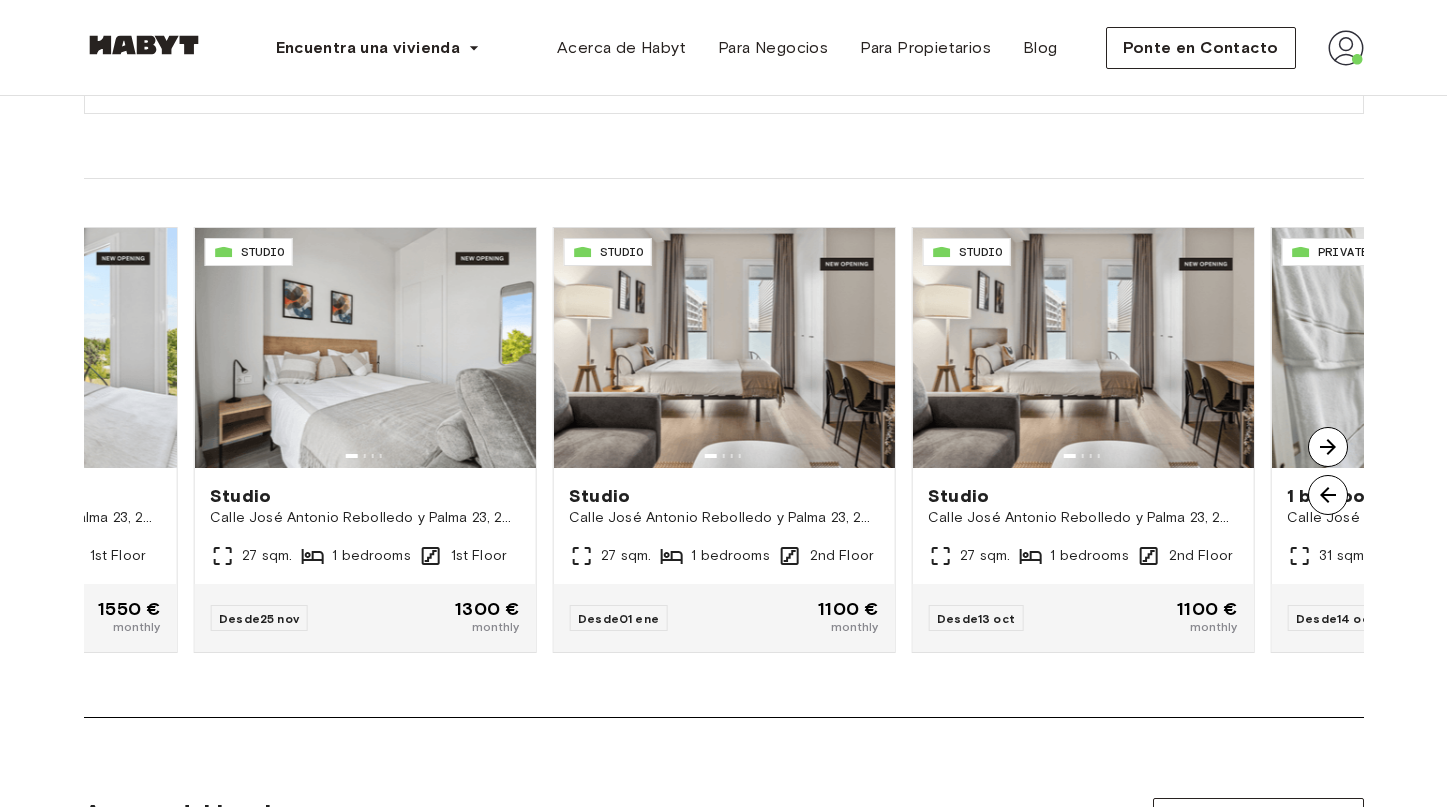 click at bounding box center (1328, 447) 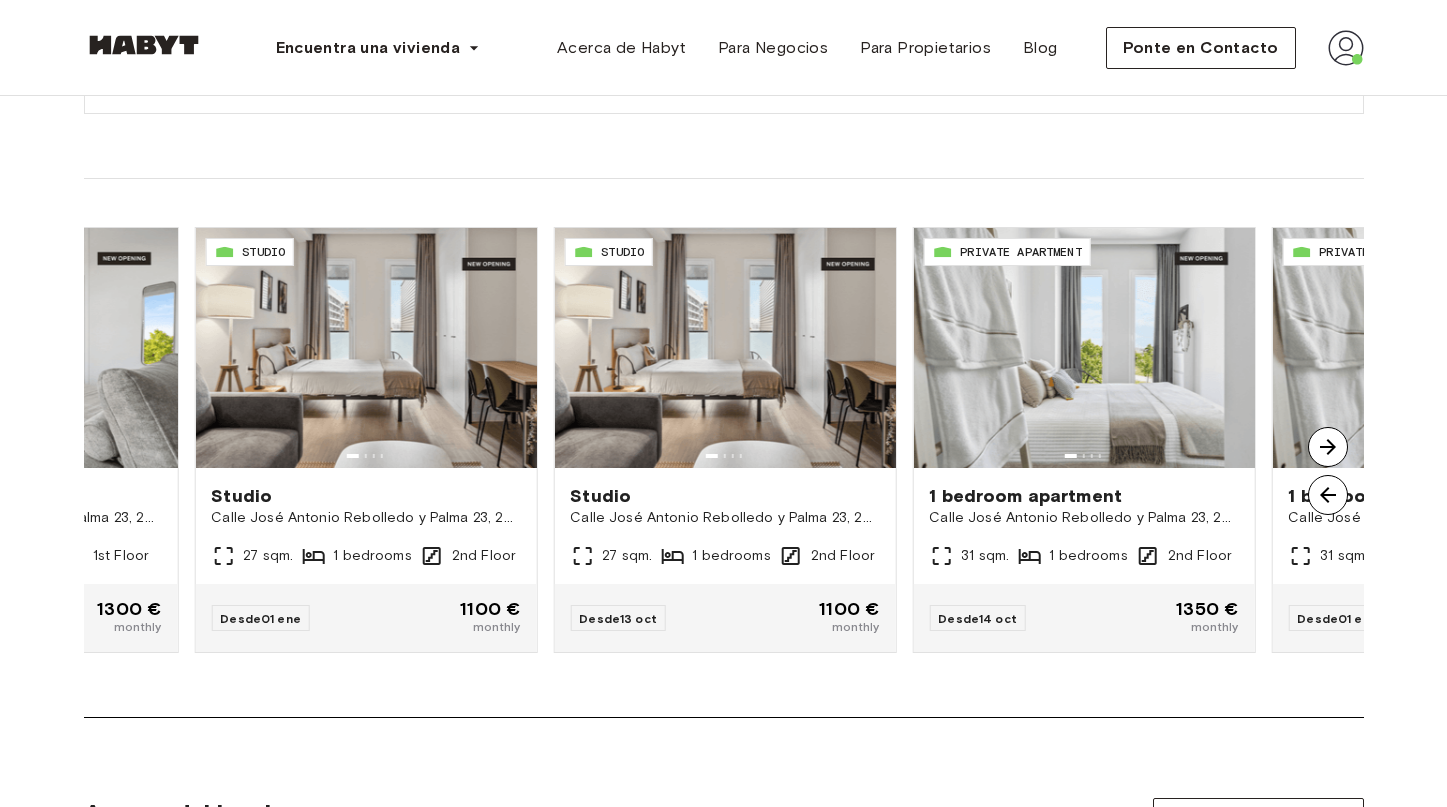 click at bounding box center (1328, 447) 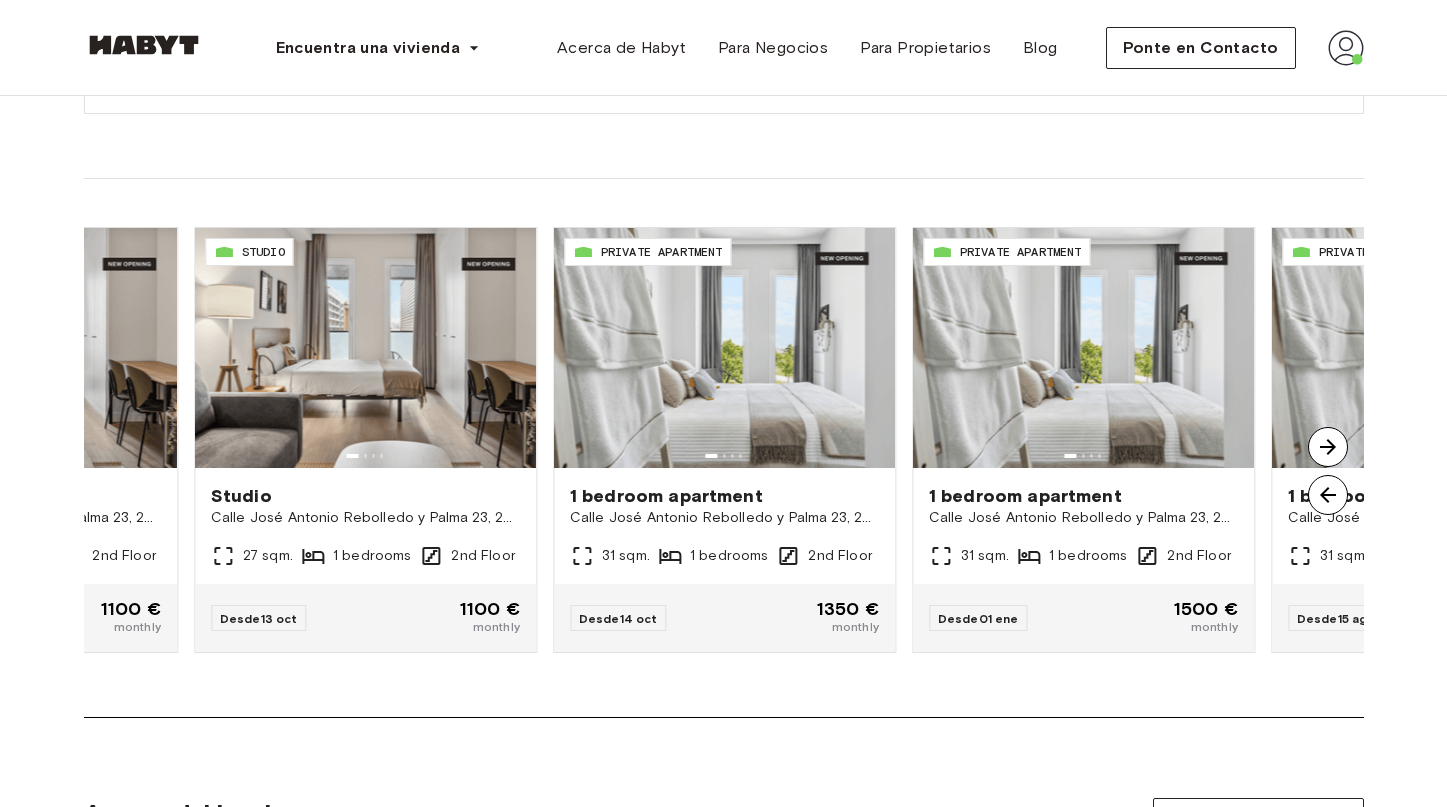 click at bounding box center [1328, 447] 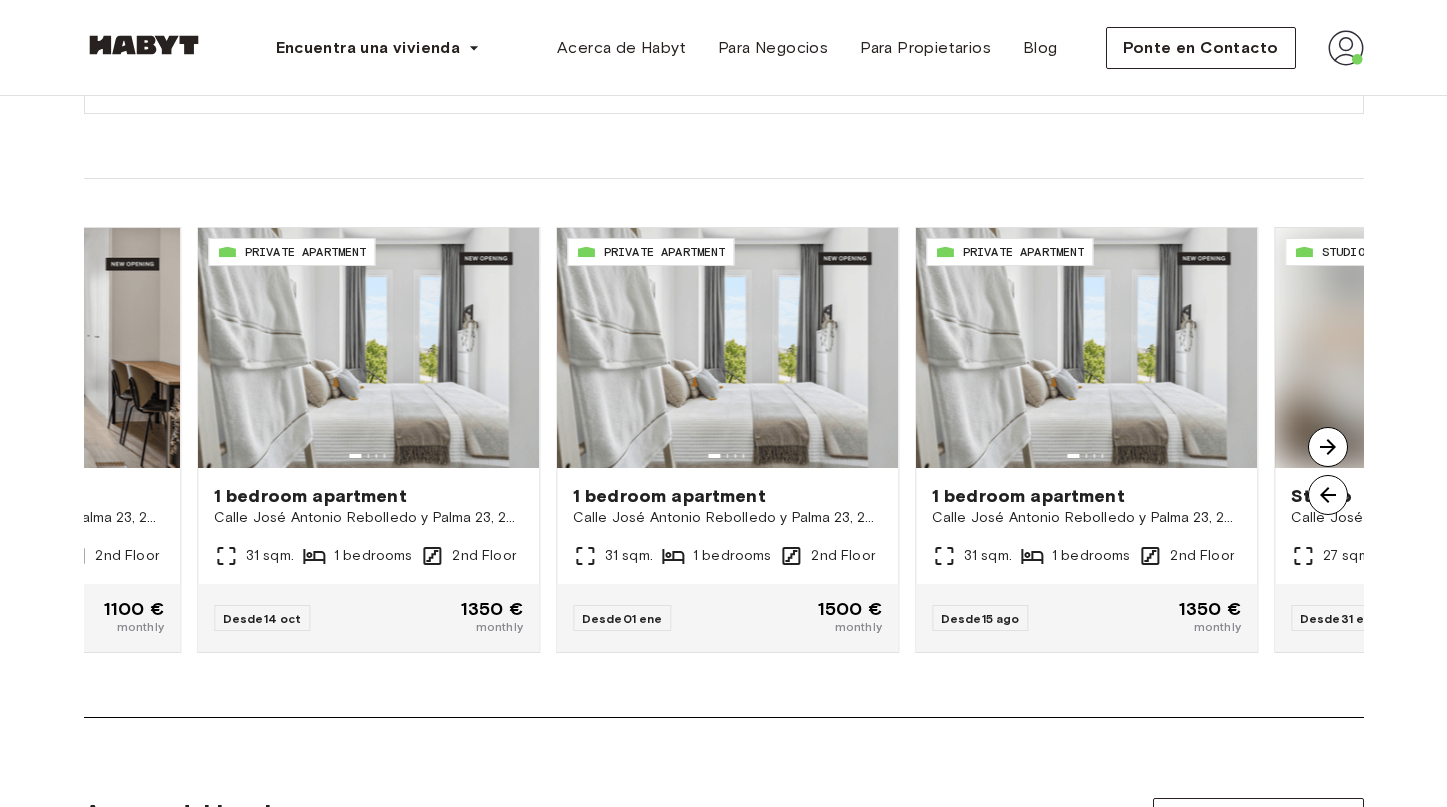 click at bounding box center [1328, 447] 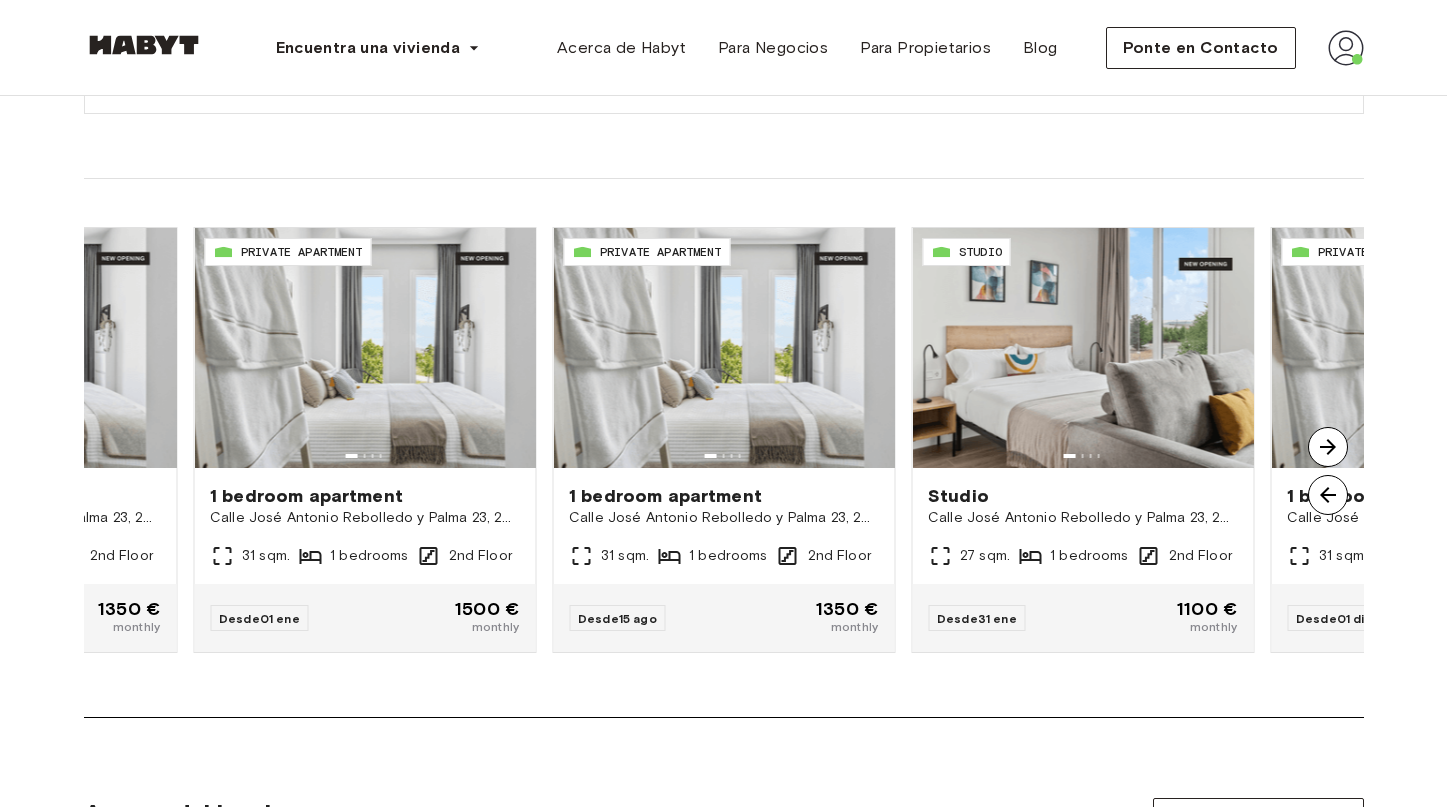 click at bounding box center [1328, 447] 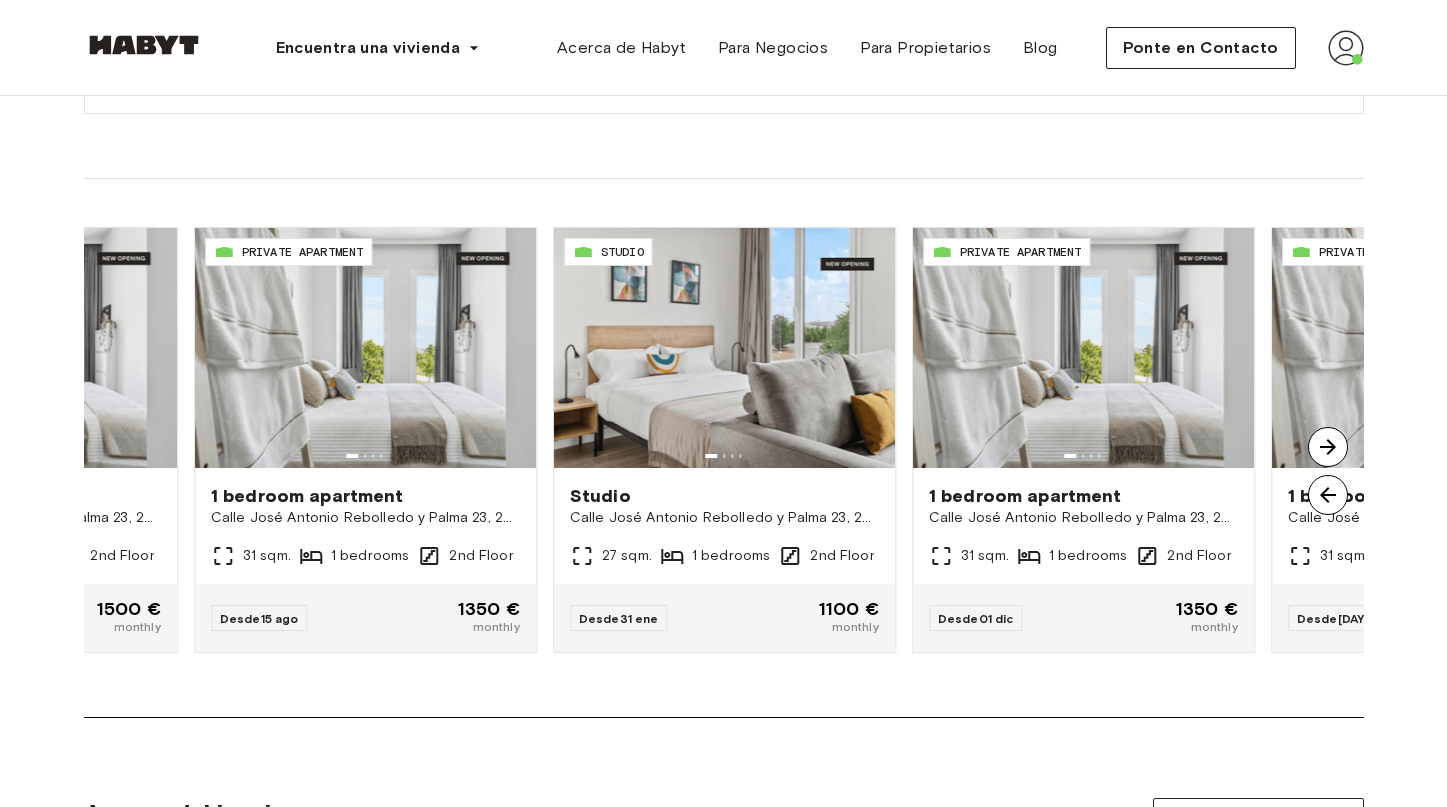 click at bounding box center [1328, 447] 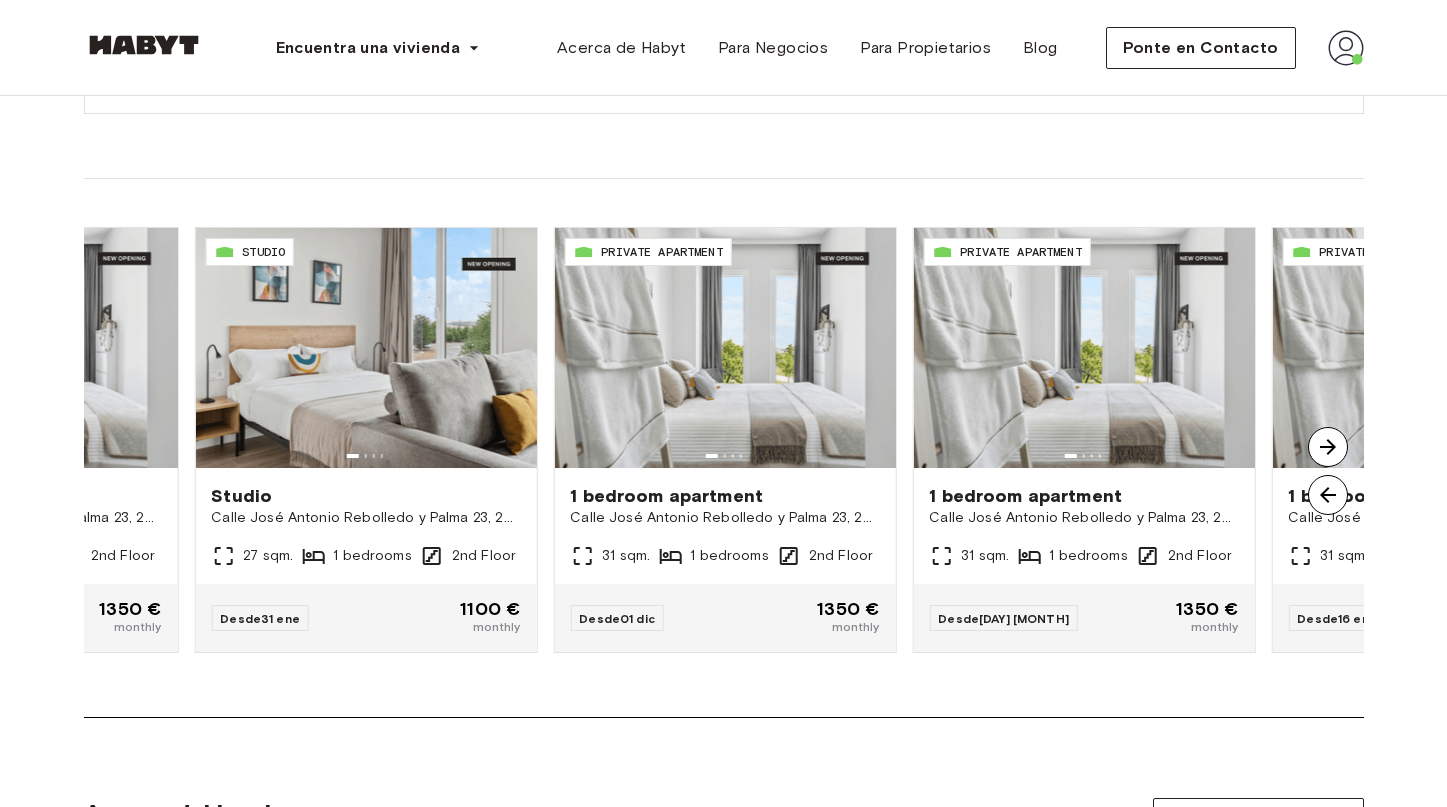 click at bounding box center (1328, 447) 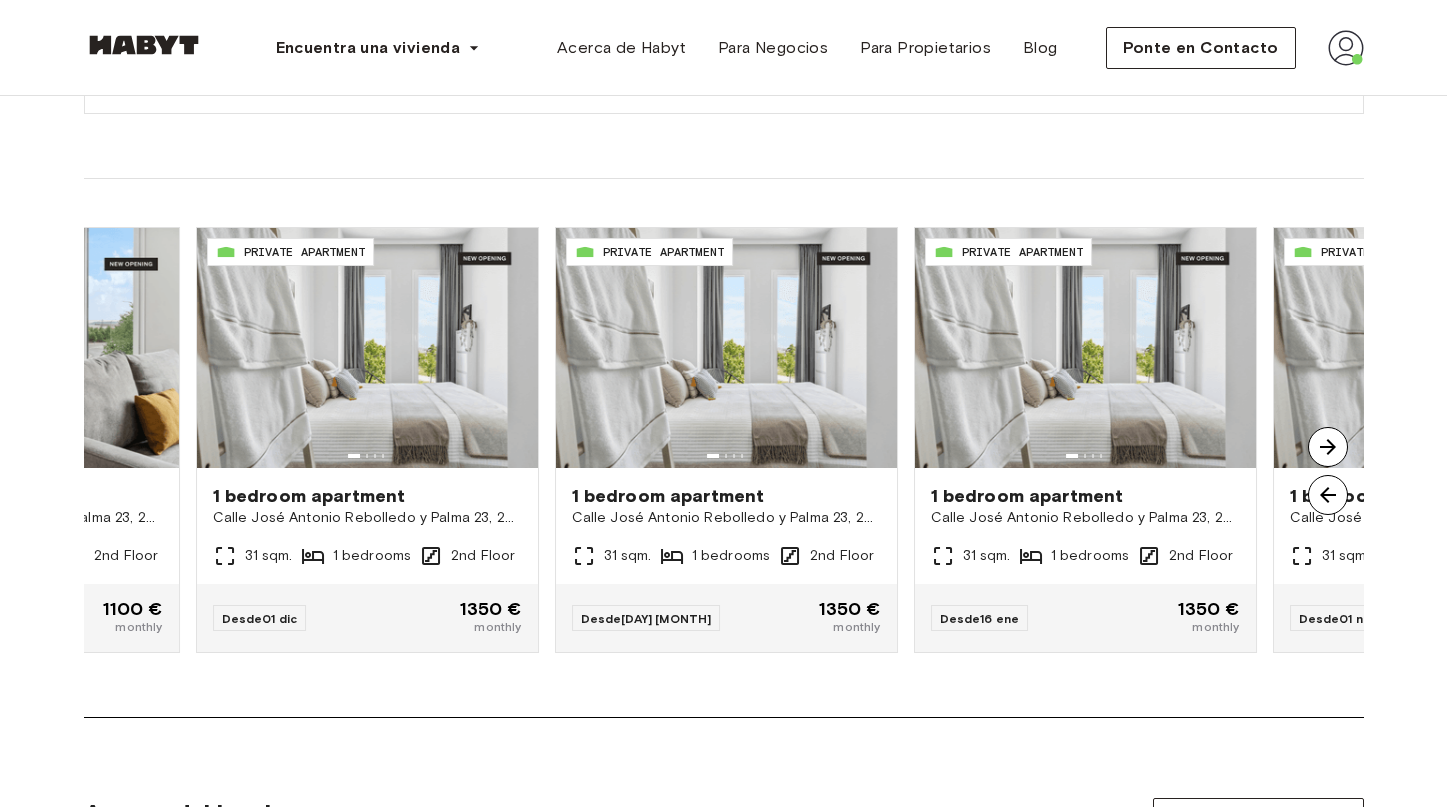 click at bounding box center (1328, 447) 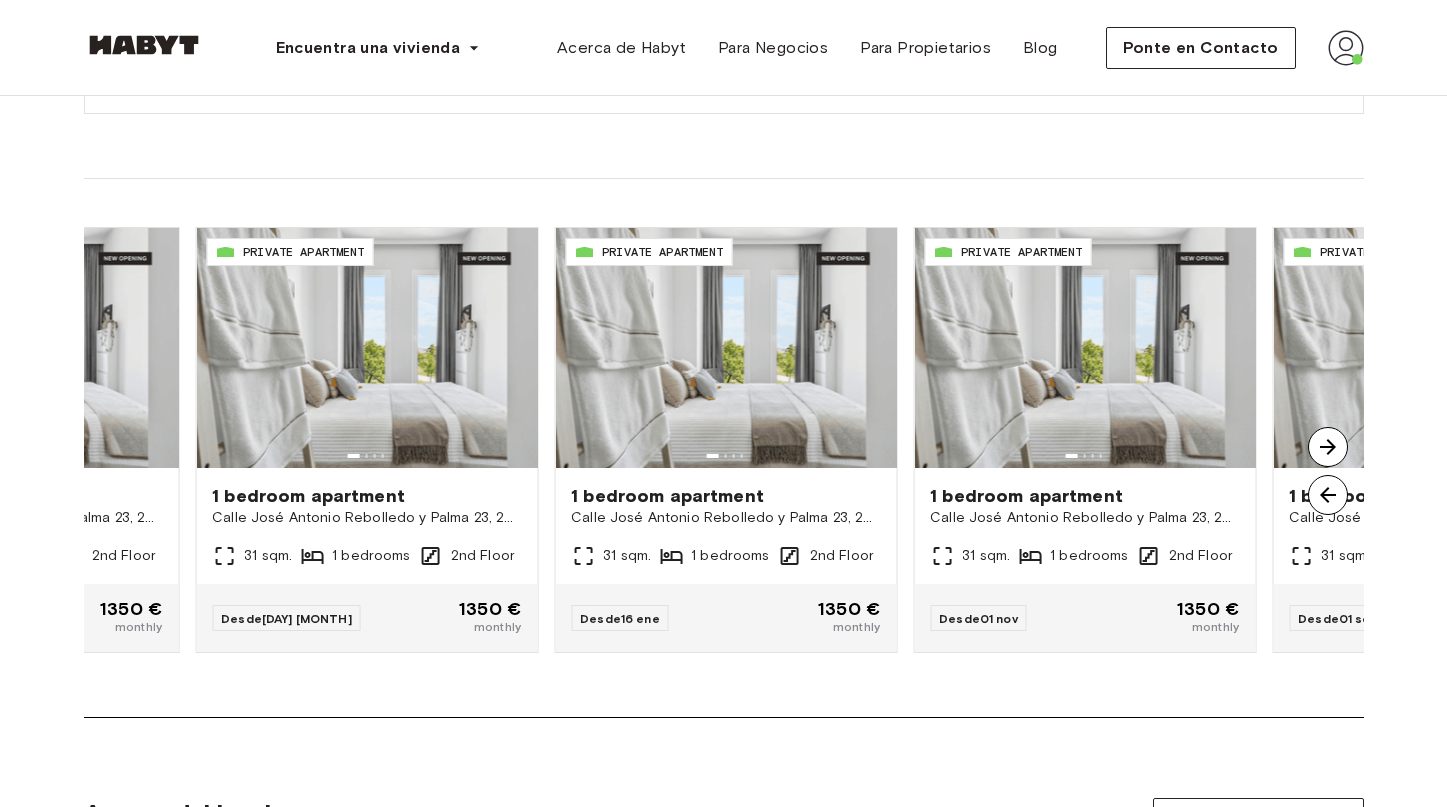 click at bounding box center (1328, 447) 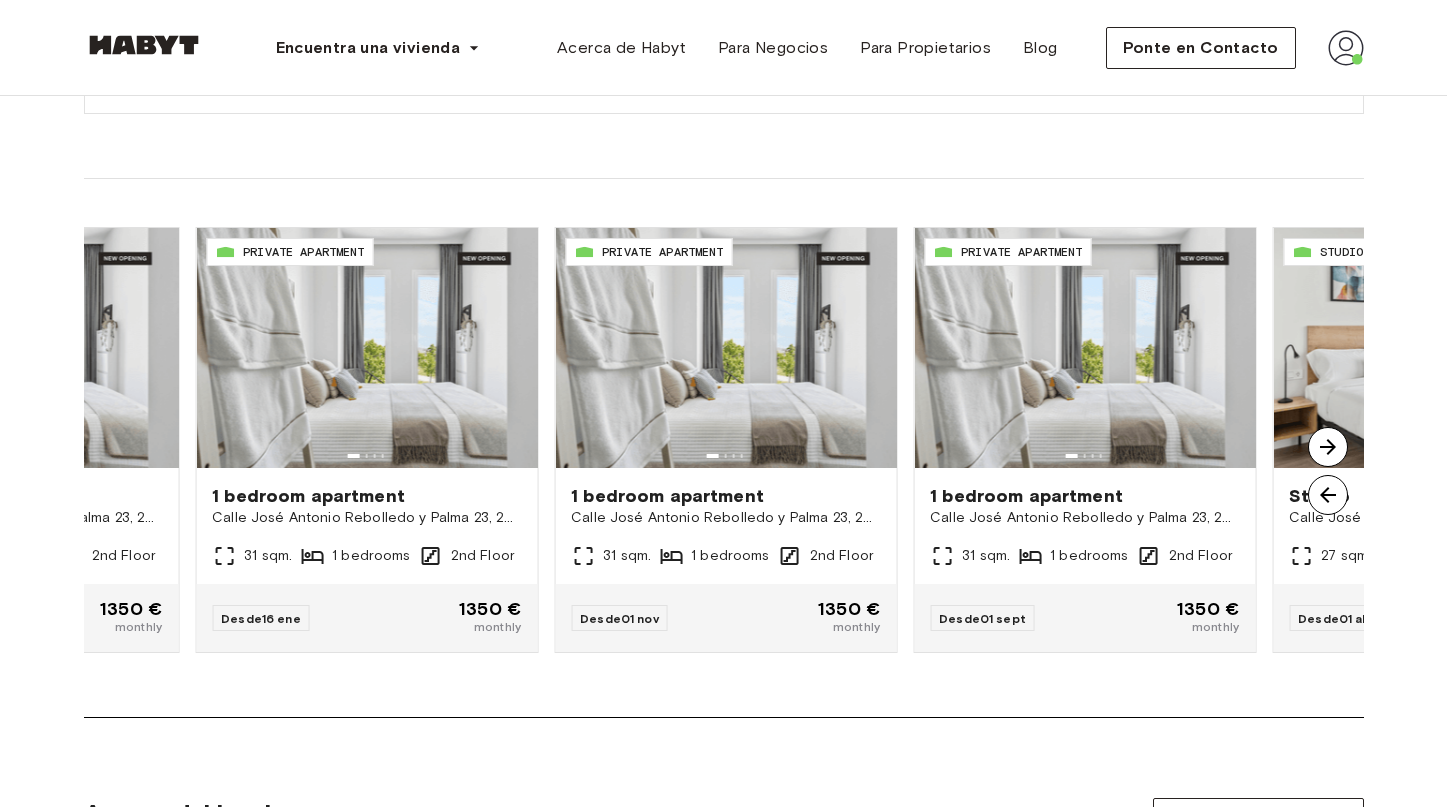 click at bounding box center (1328, 447) 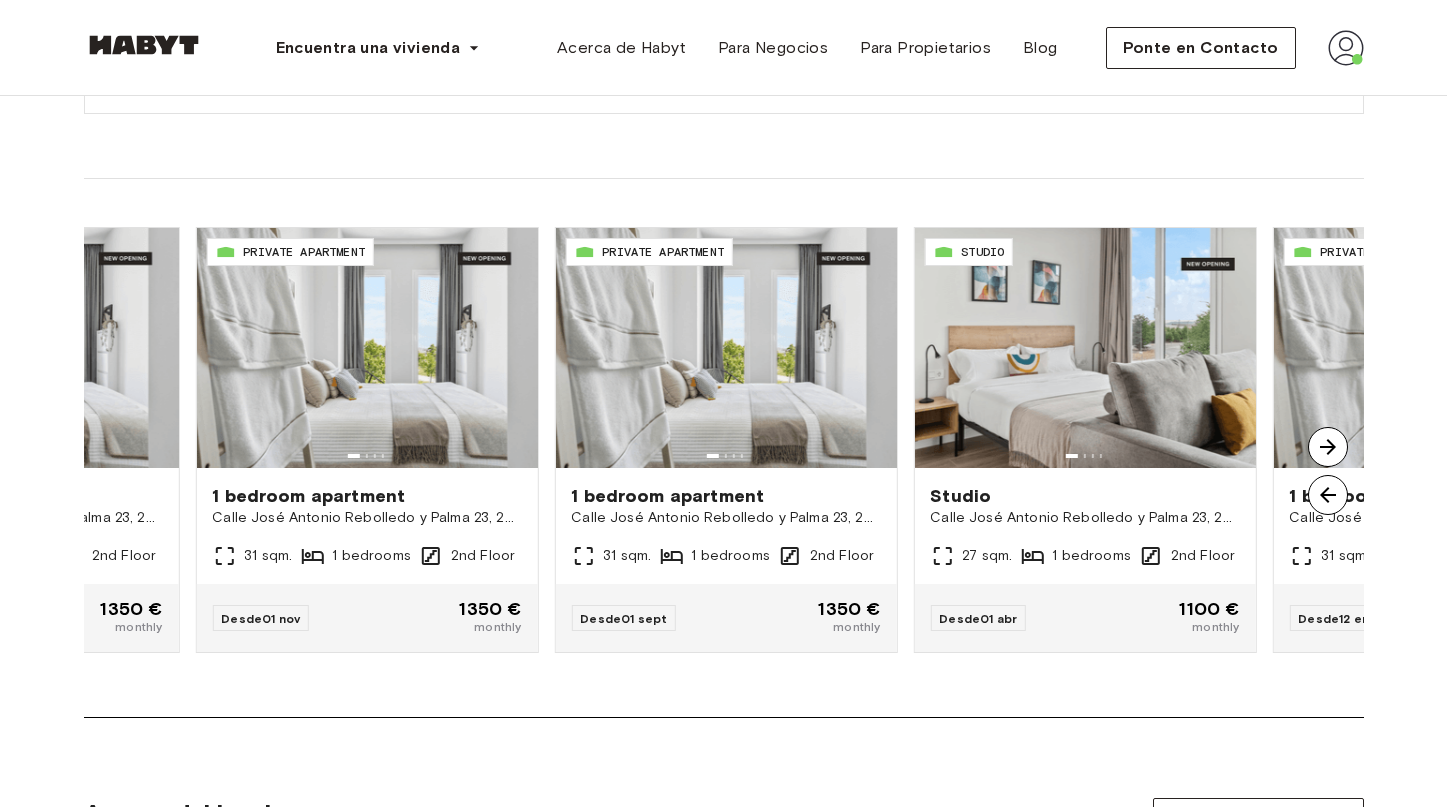 click at bounding box center (1328, 447) 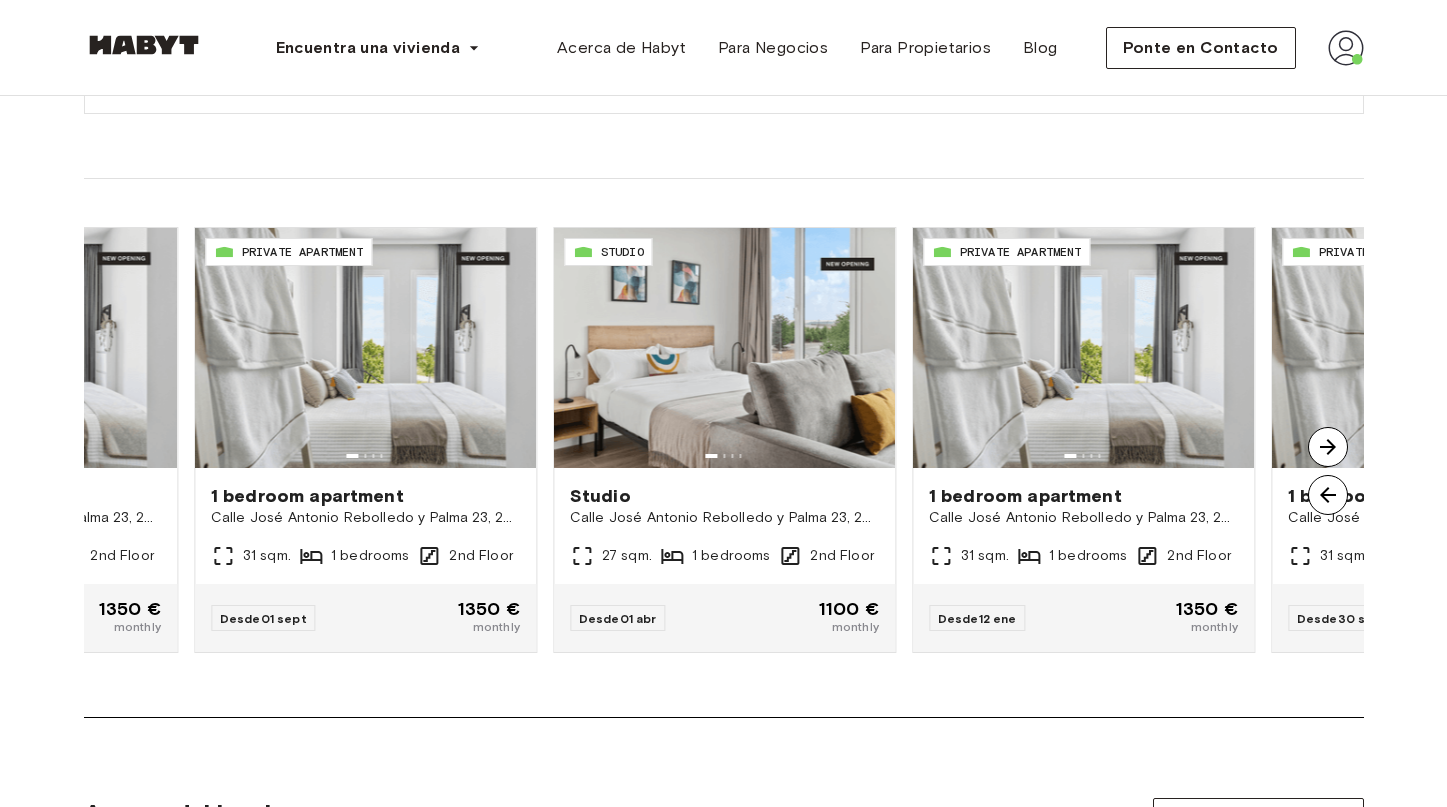 click at bounding box center (1328, 447) 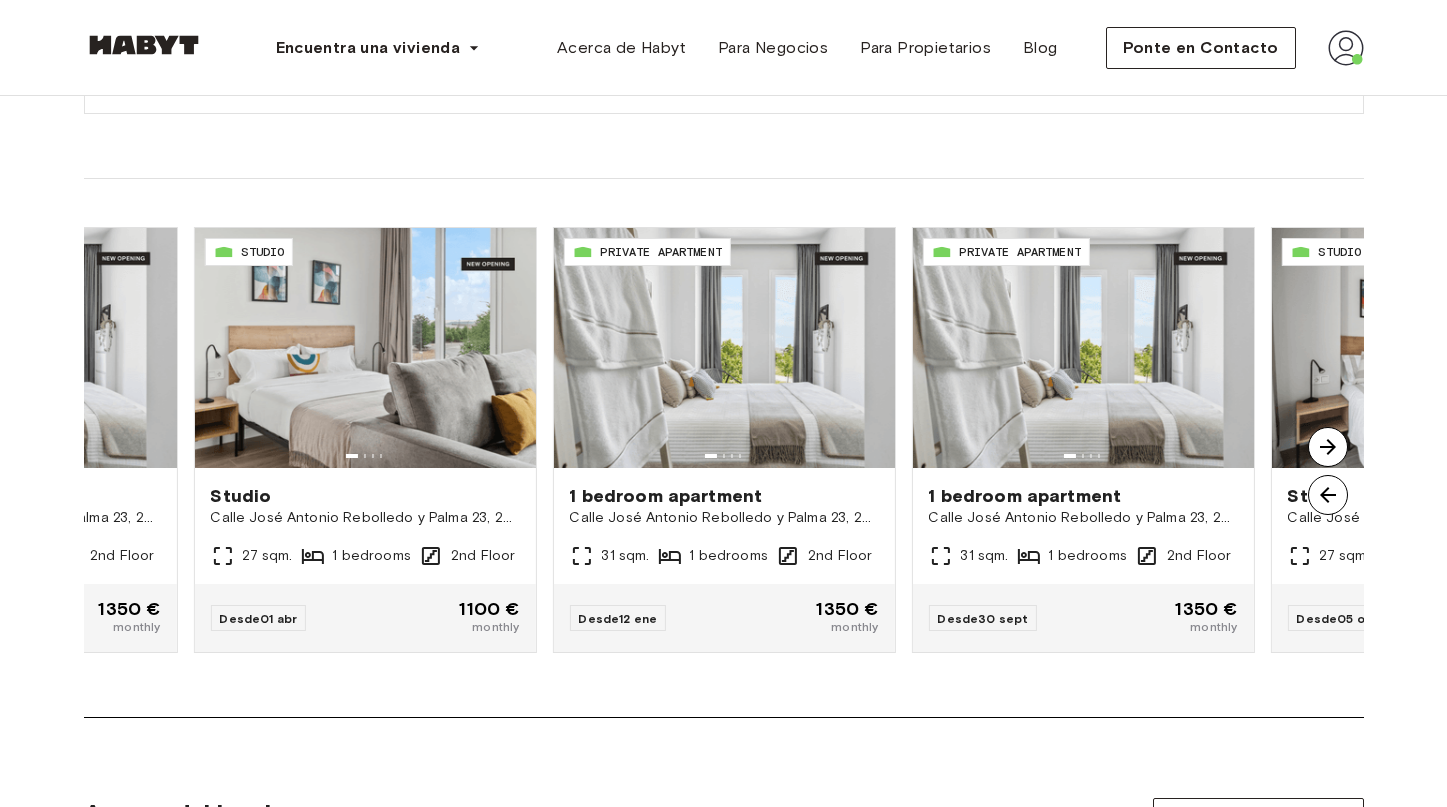 click at bounding box center [1328, 447] 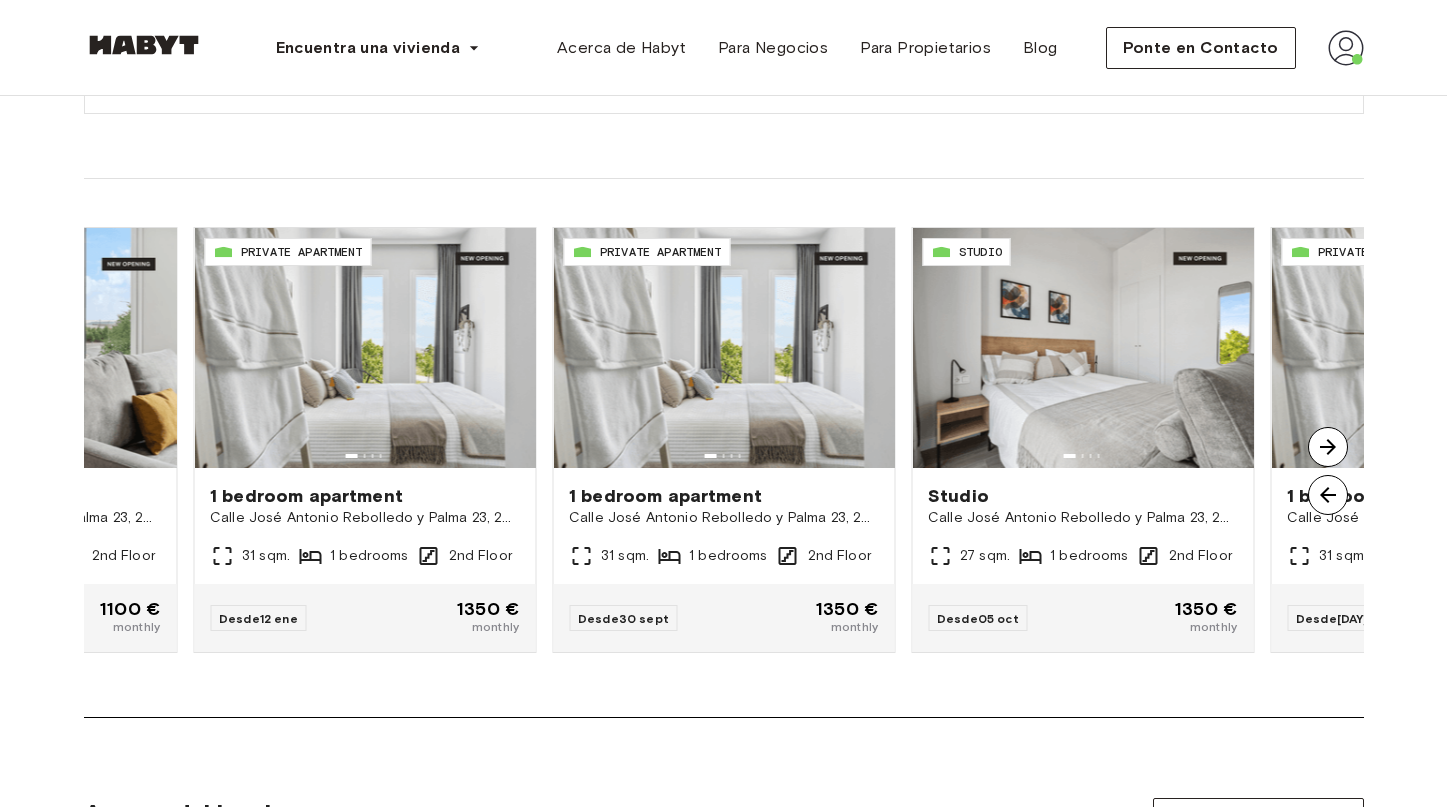 click at bounding box center (1328, 447) 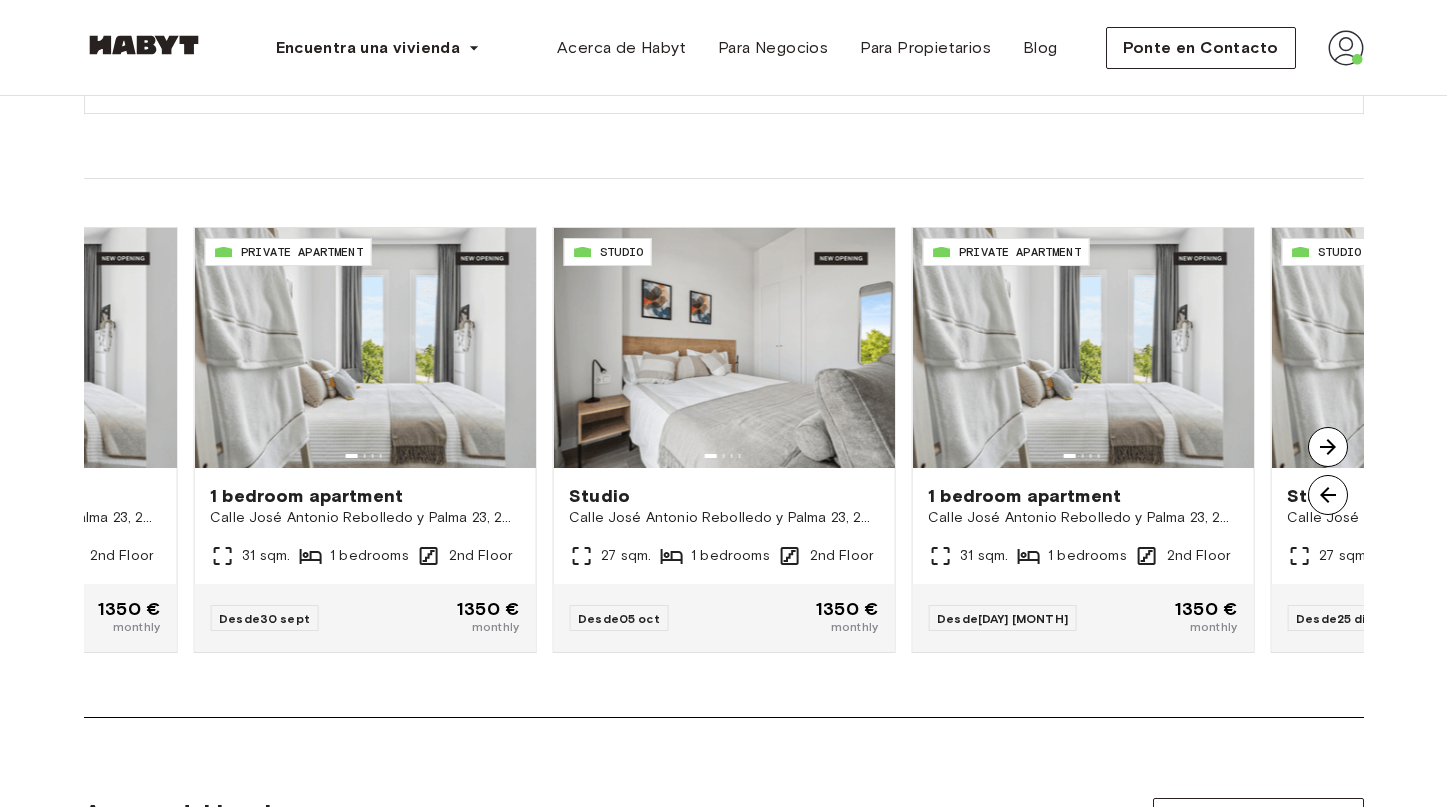 click at bounding box center (1328, 447) 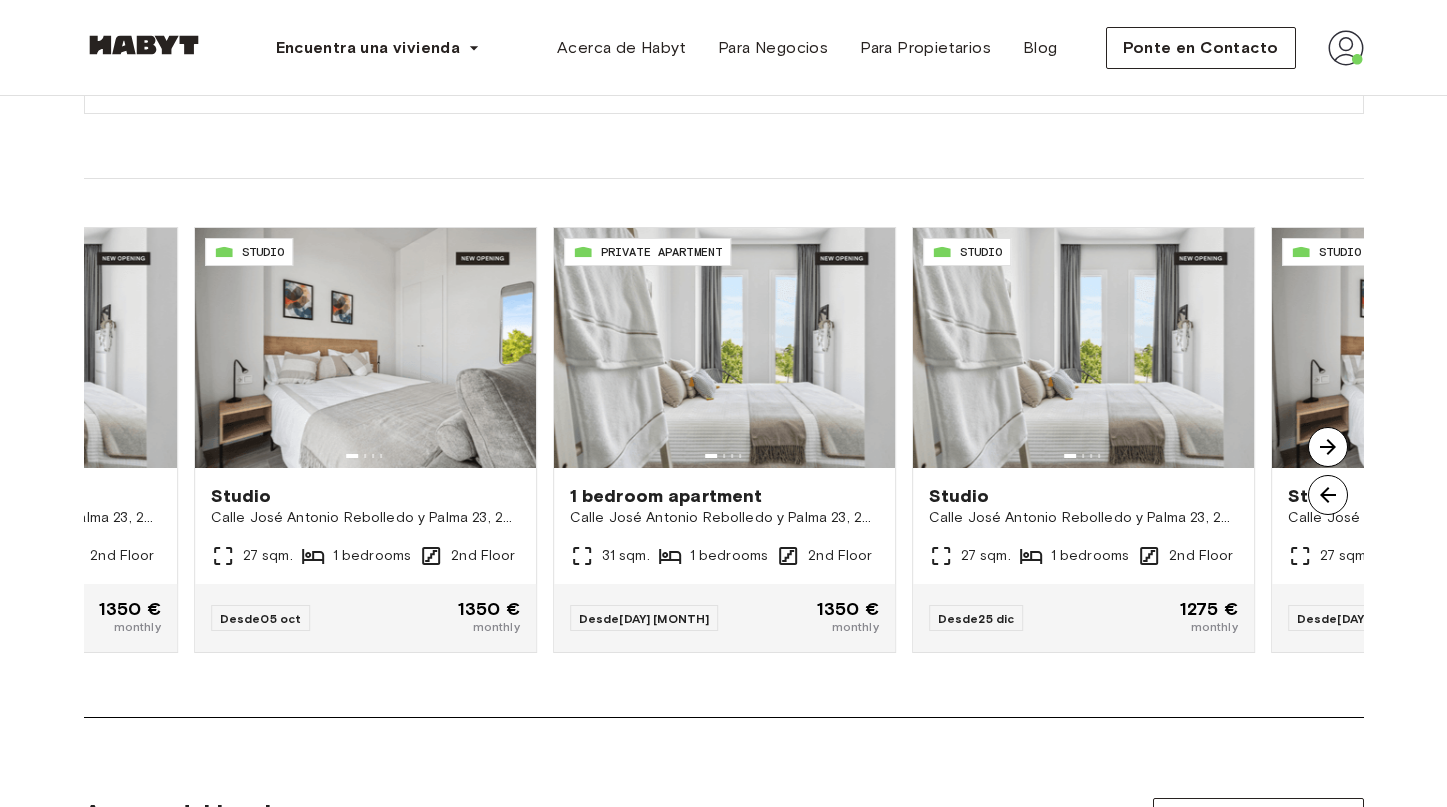 click at bounding box center [1328, 447] 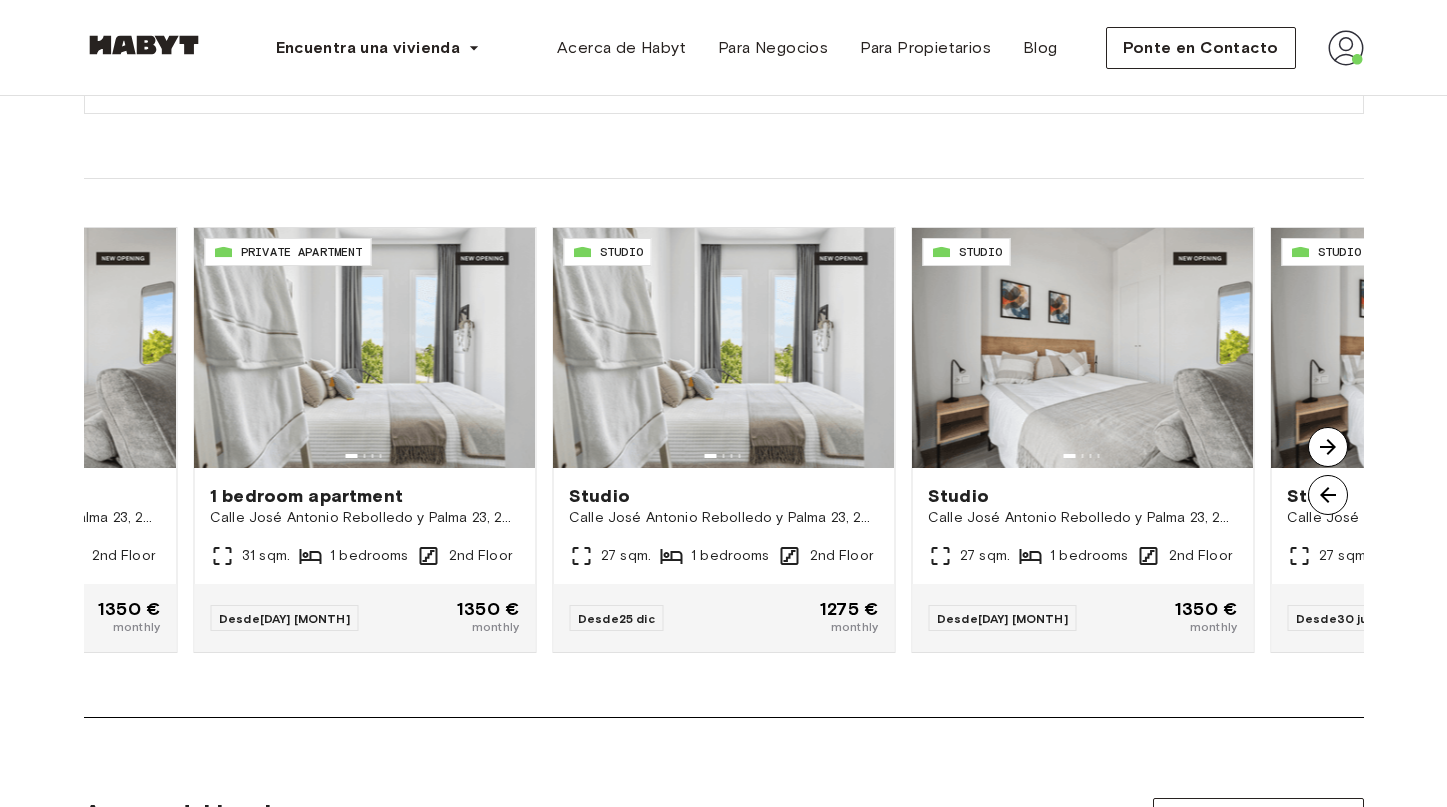 click at bounding box center (1328, 447) 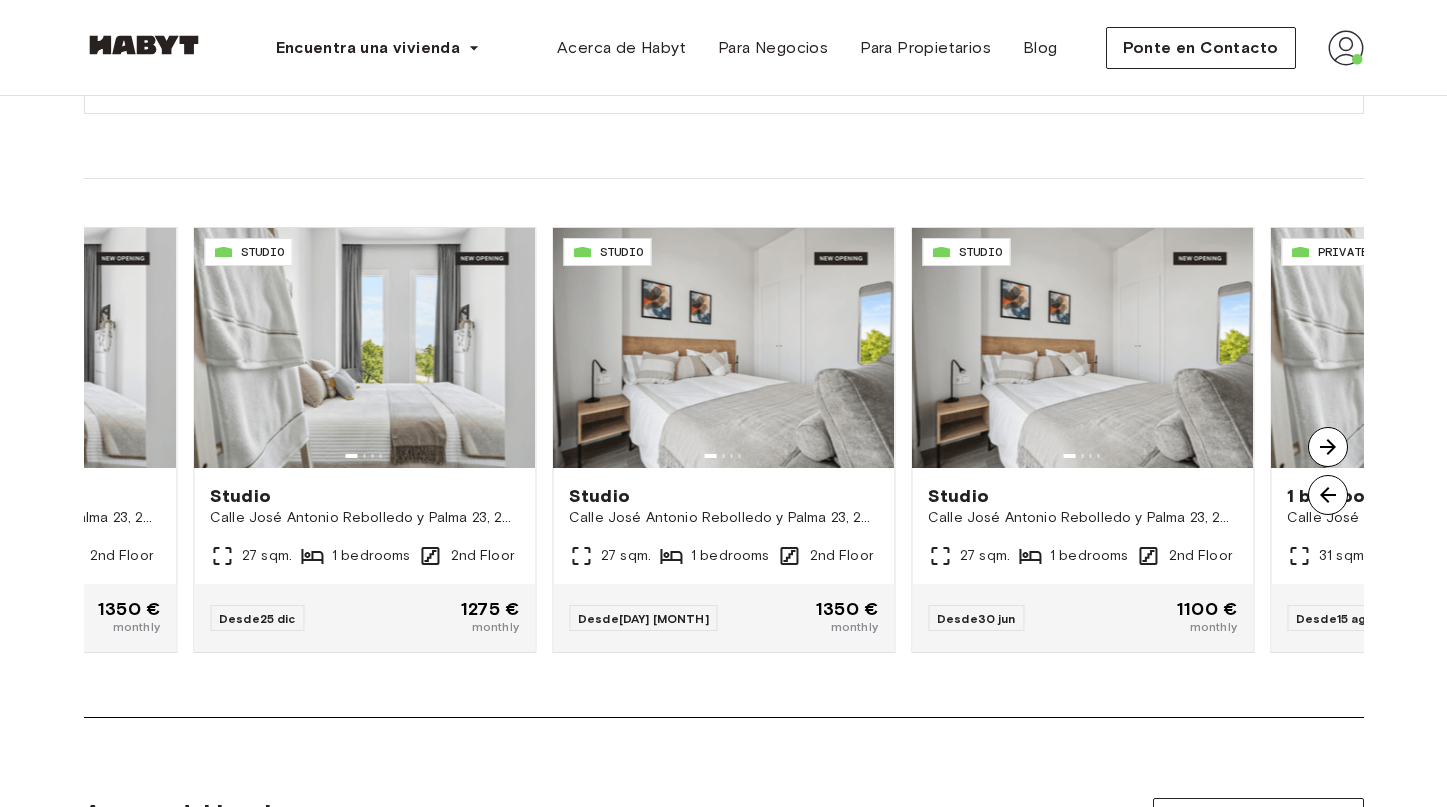 click at bounding box center [1328, 447] 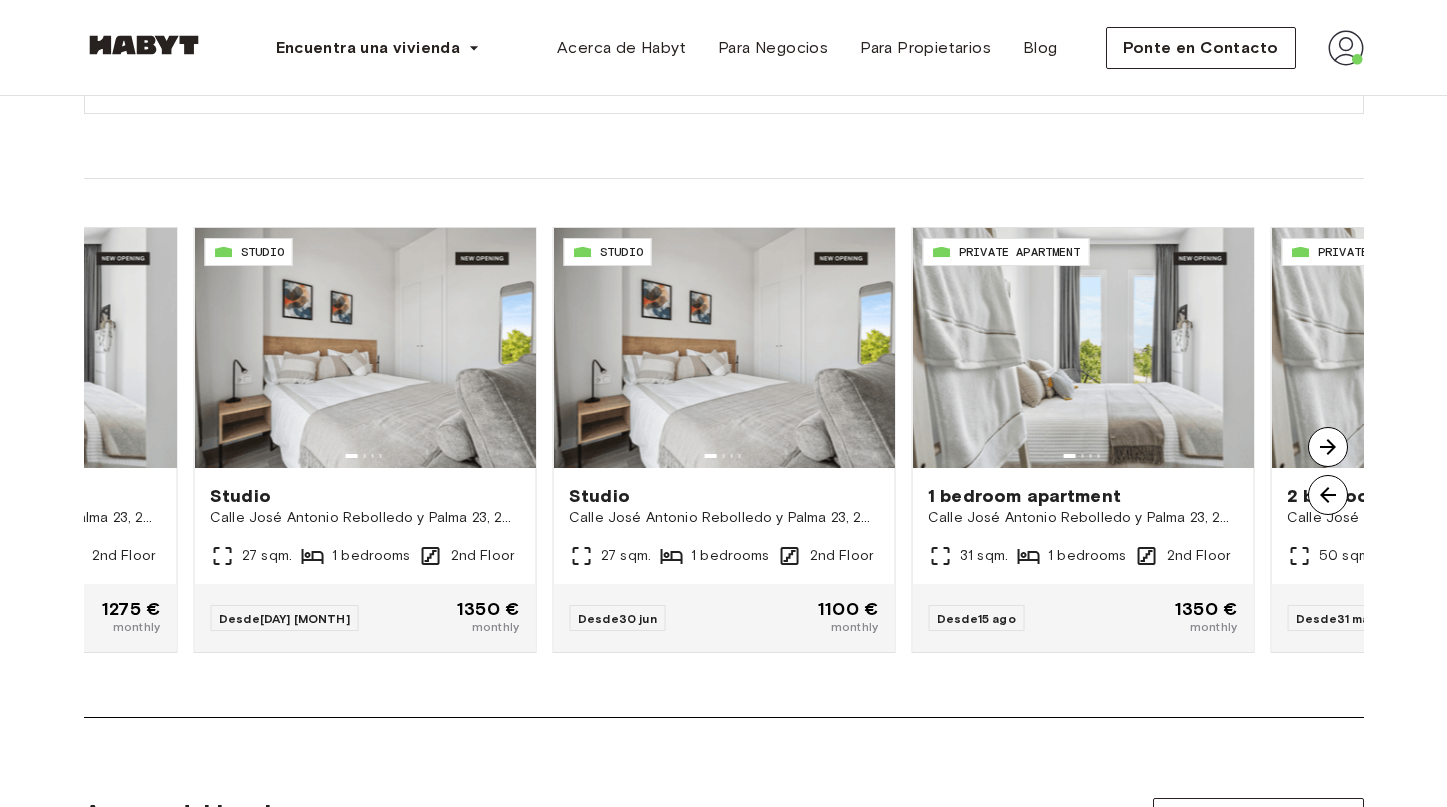 click at bounding box center [1328, 447] 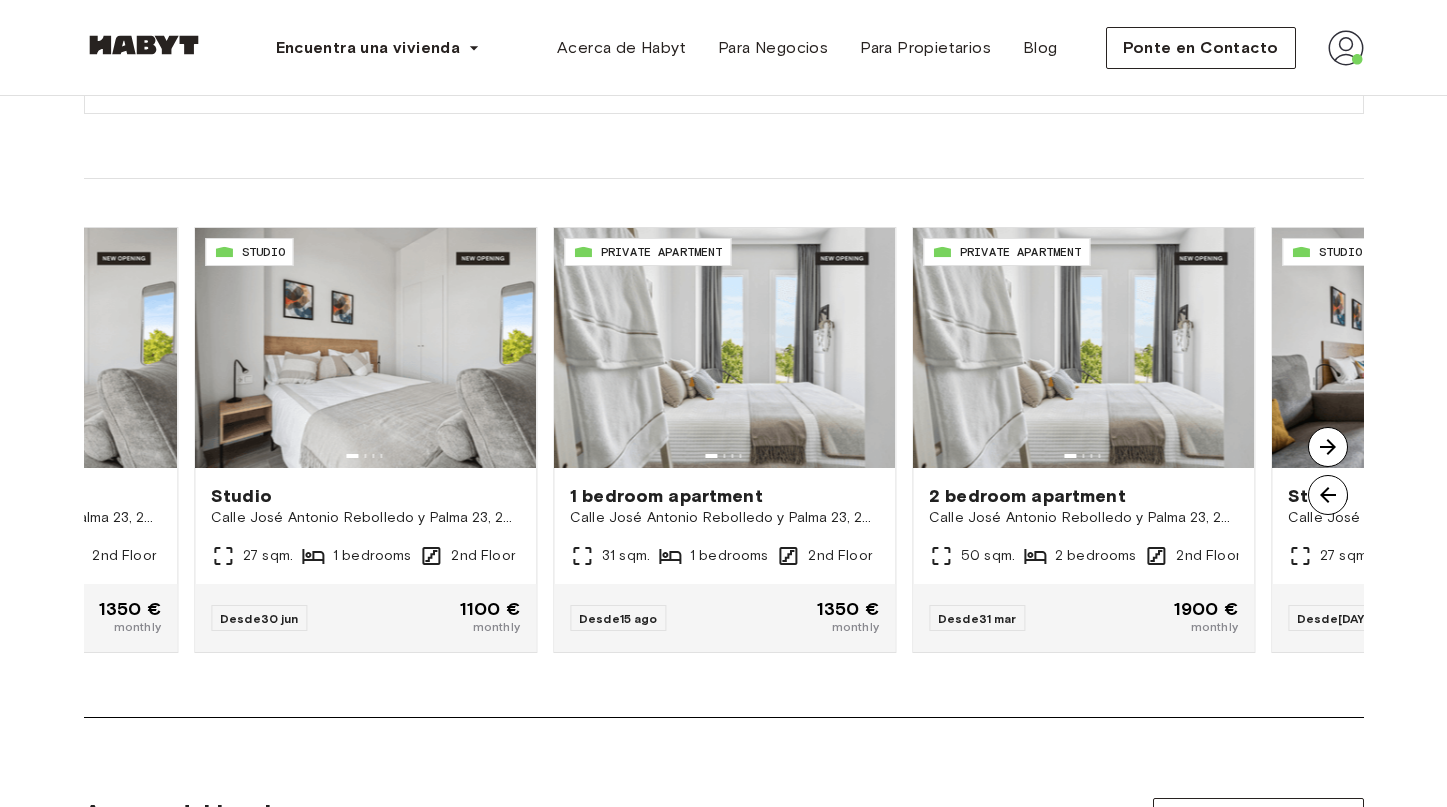 click at bounding box center [1328, 447] 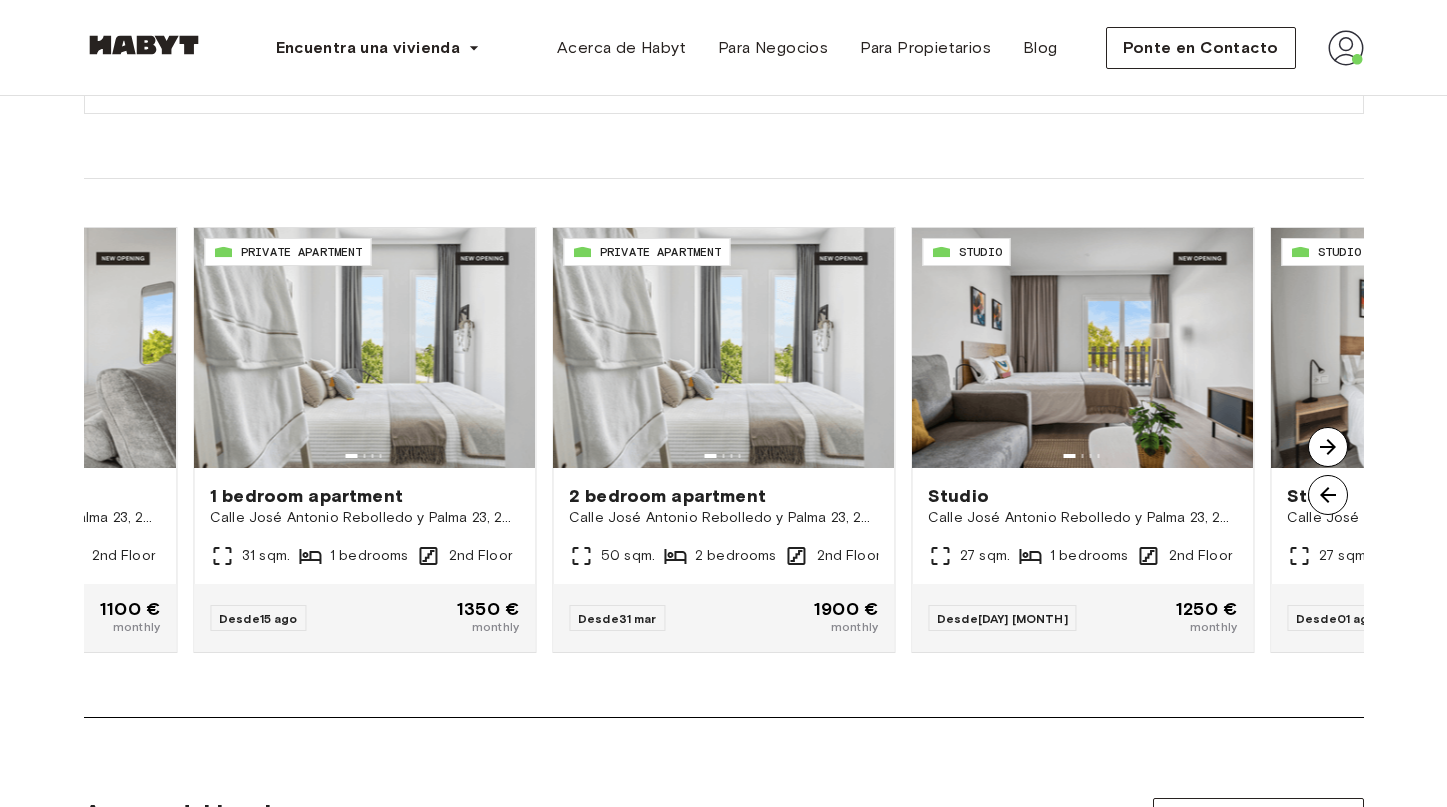 click at bounding box center (1328, 447) 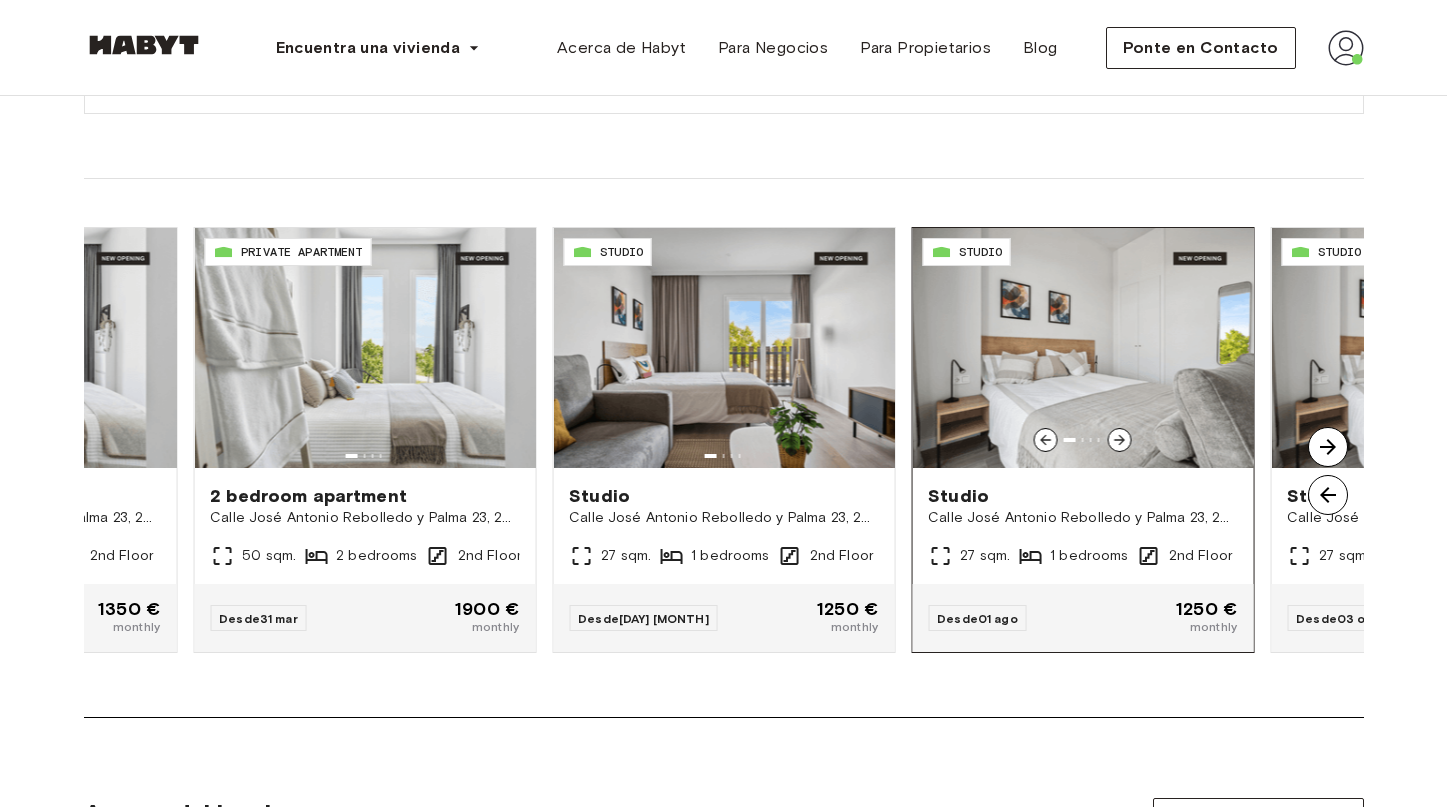 click at bounding box center (1082, 348) 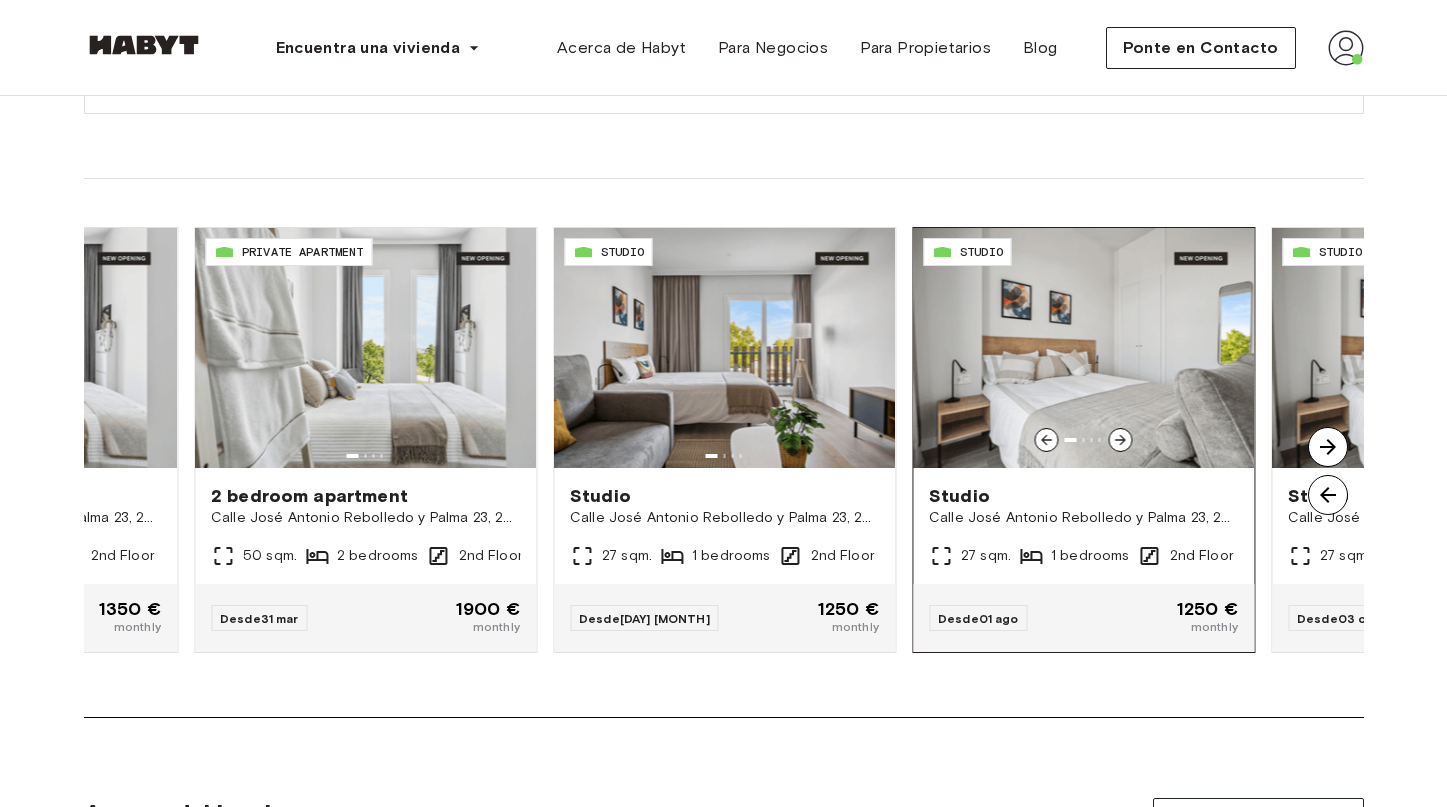 click at bounding box center (1083, 348) 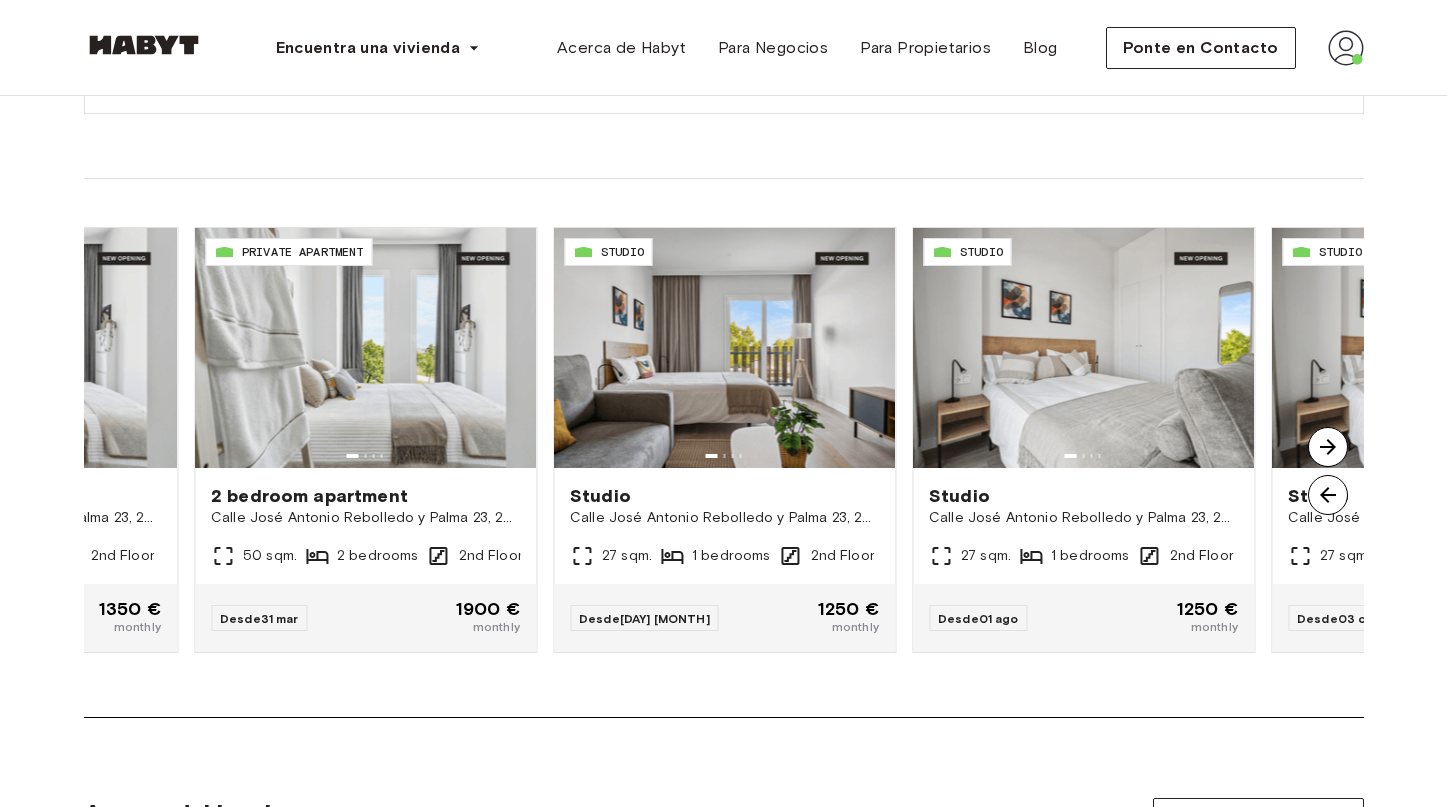 click at bounding box center (1328, 447) 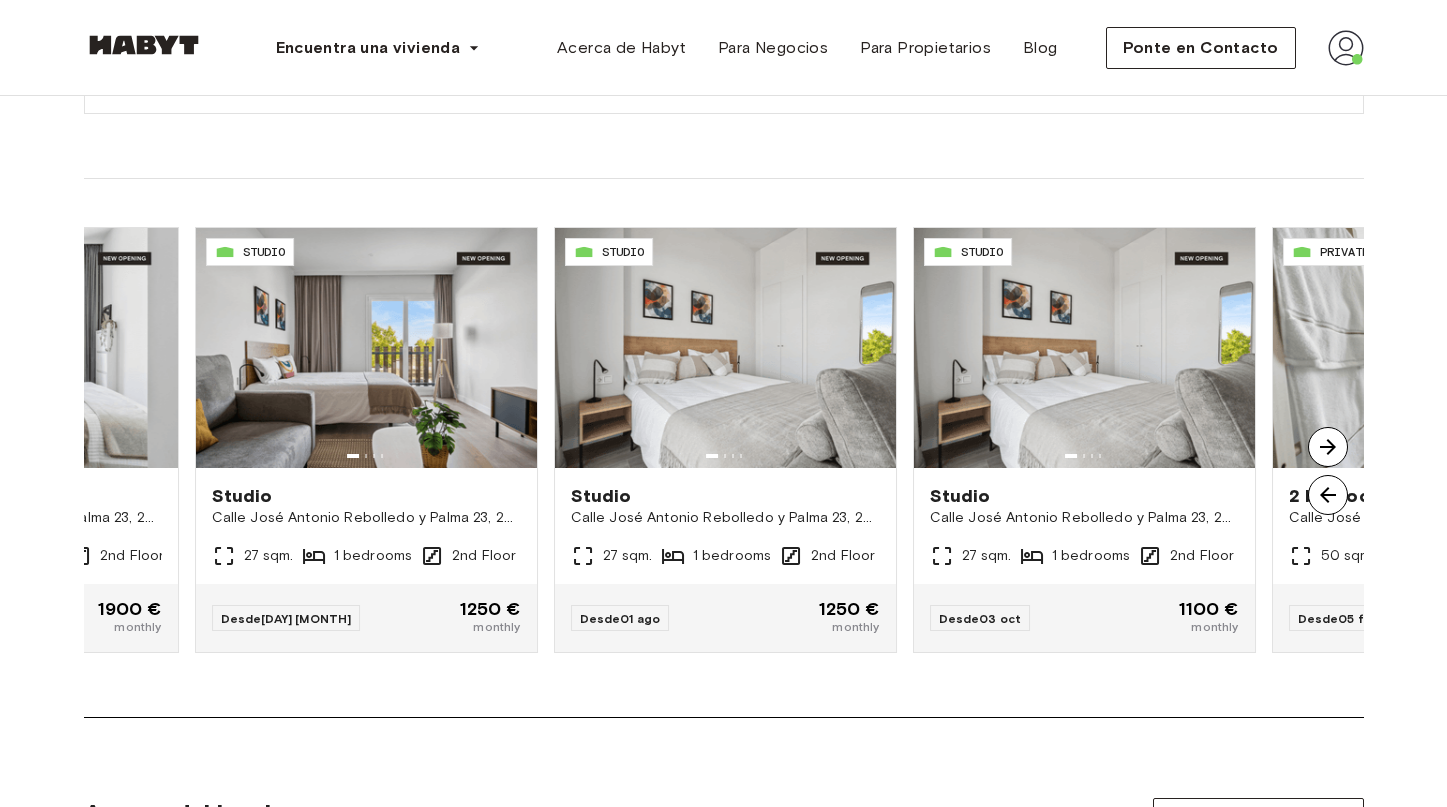 click at bounding box center (1328, 447) 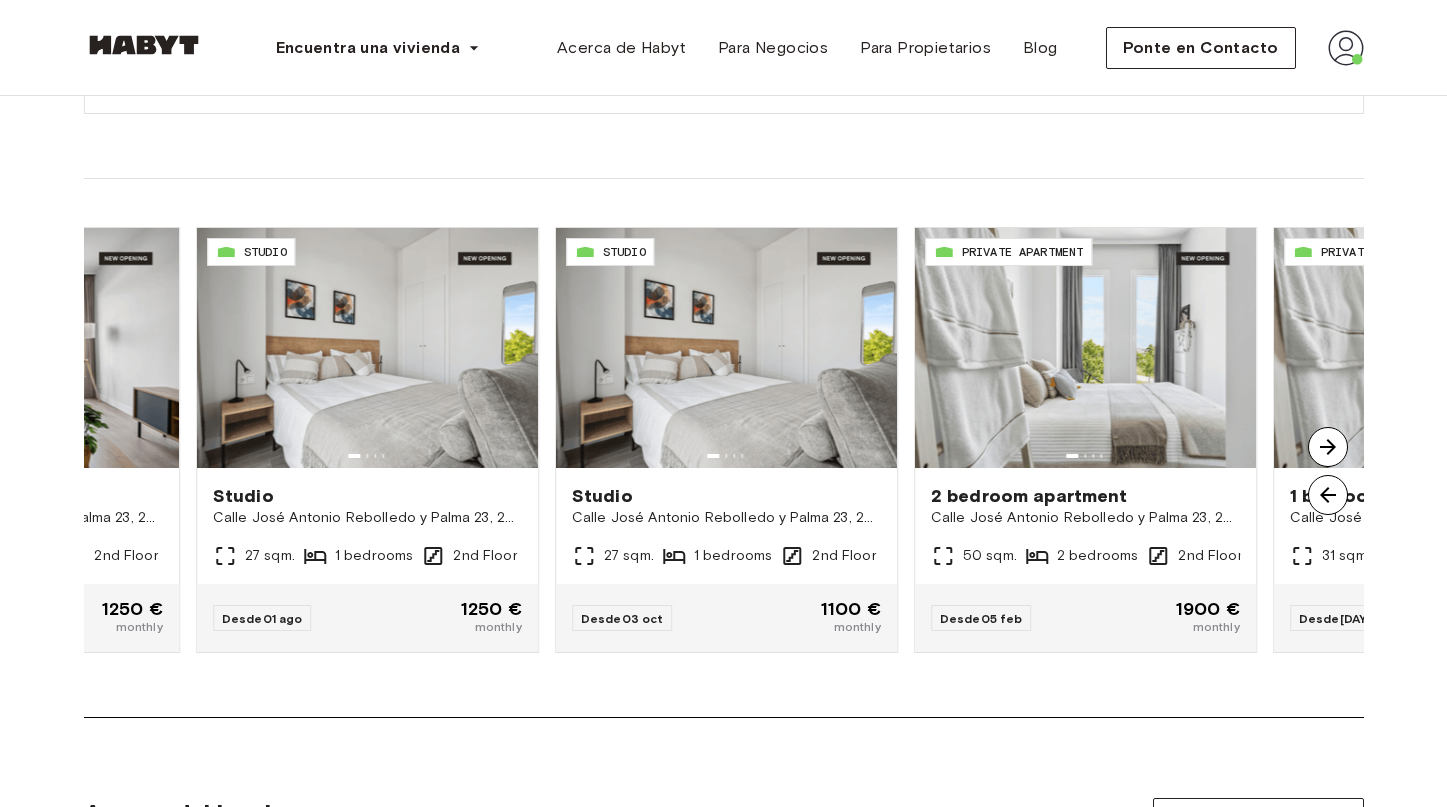 click at bounding box center (1328, 447) 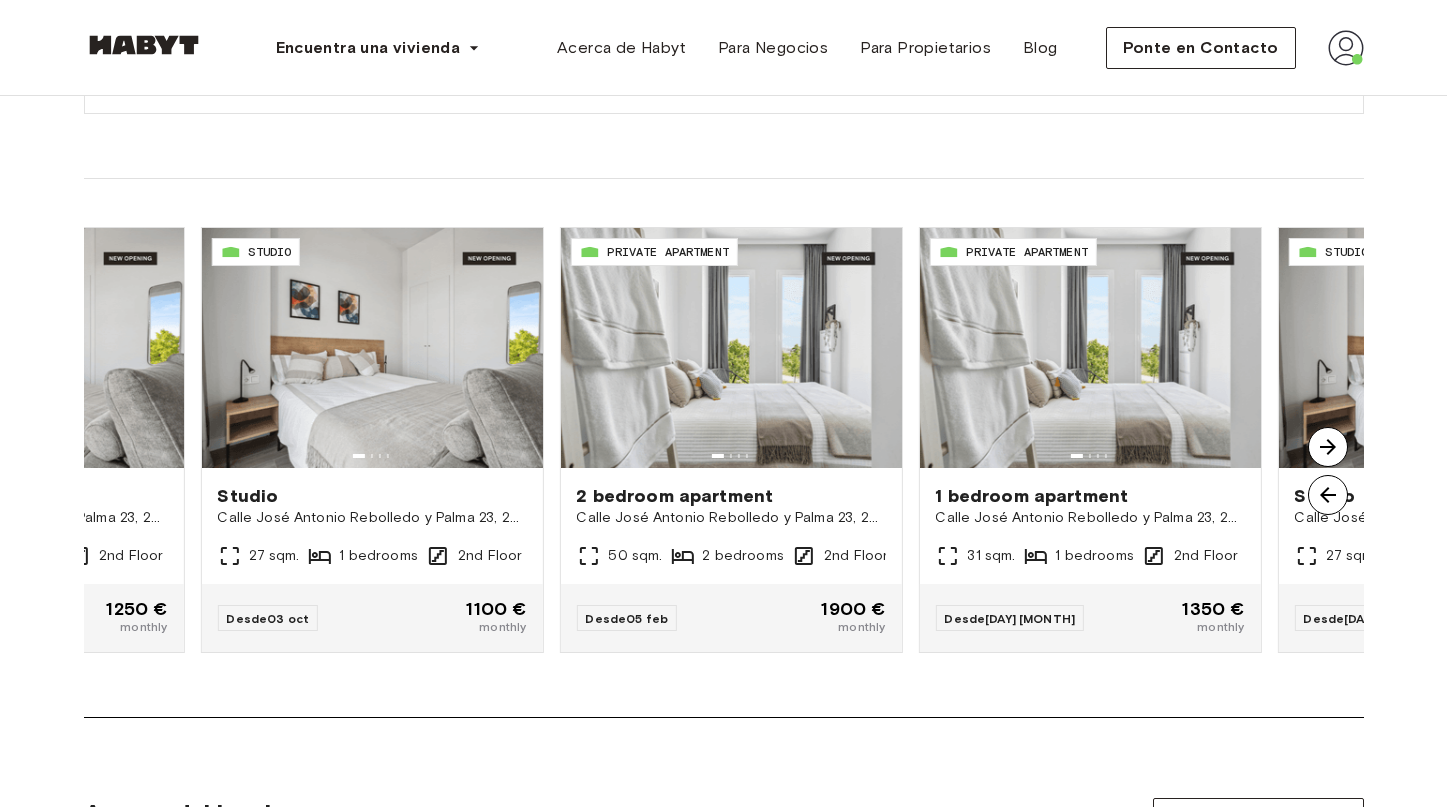 click at bounding box center [1328, 447] 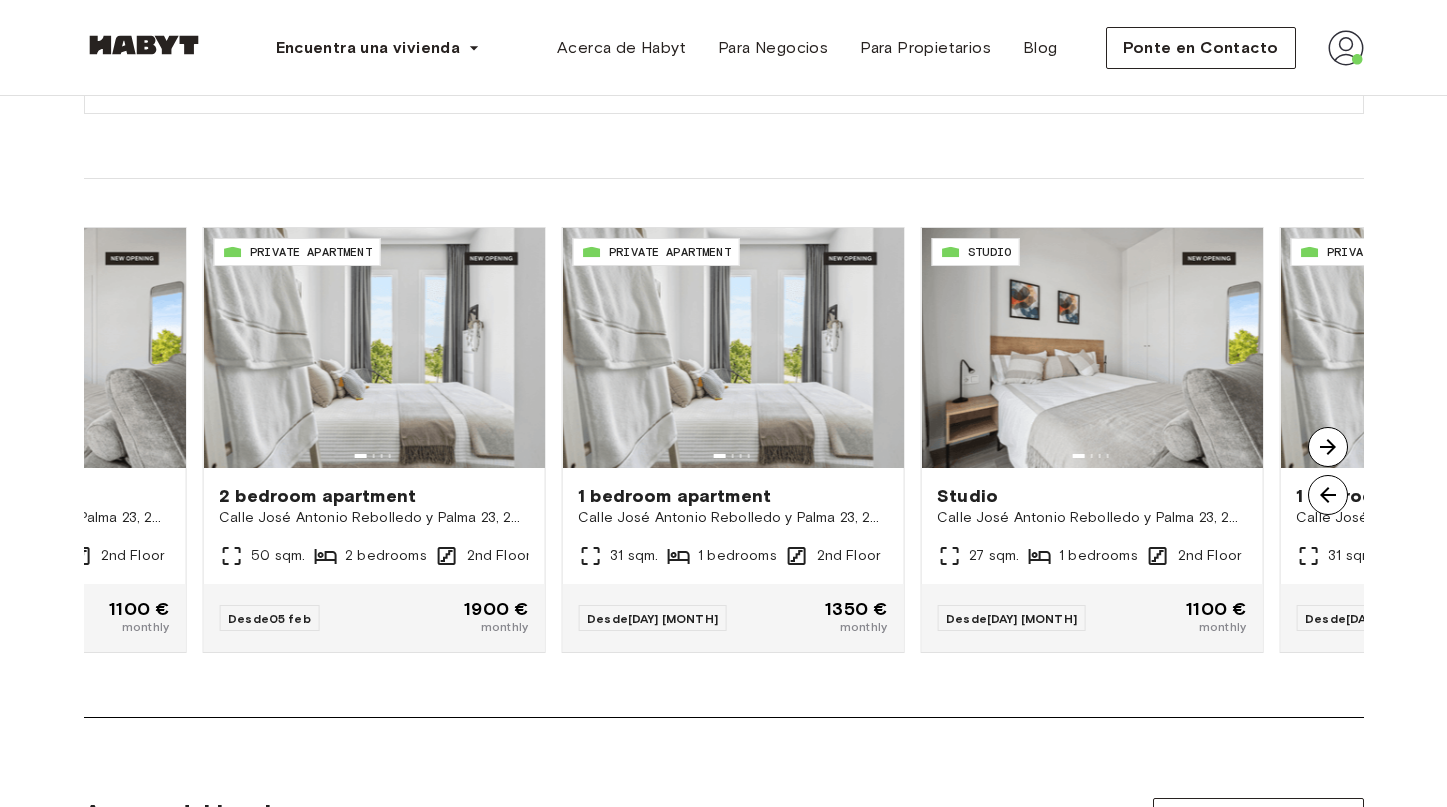 click at bounding box center (1328, 447) 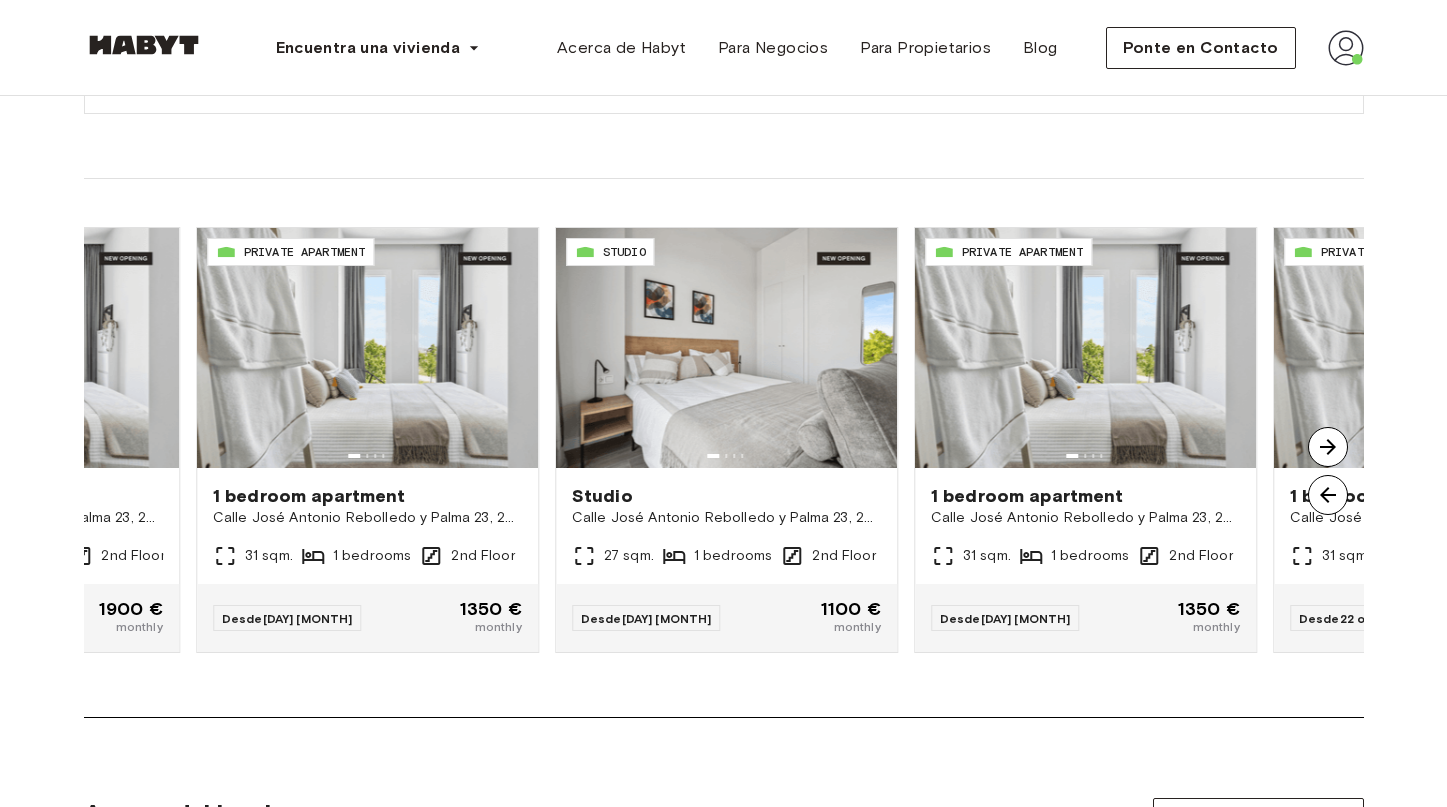 click at bounding box center (1328, 447) 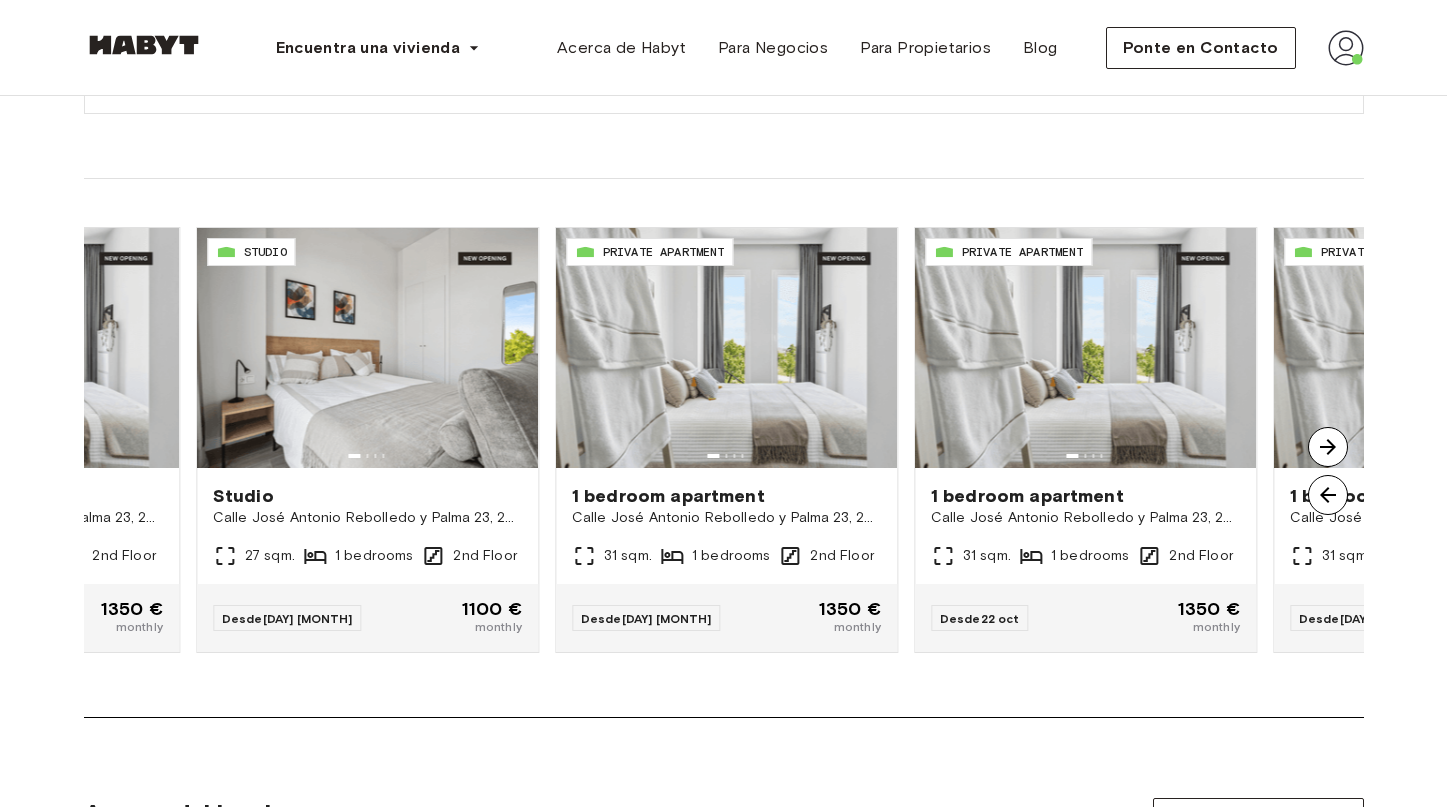 click at bounding box center [1328, 447] 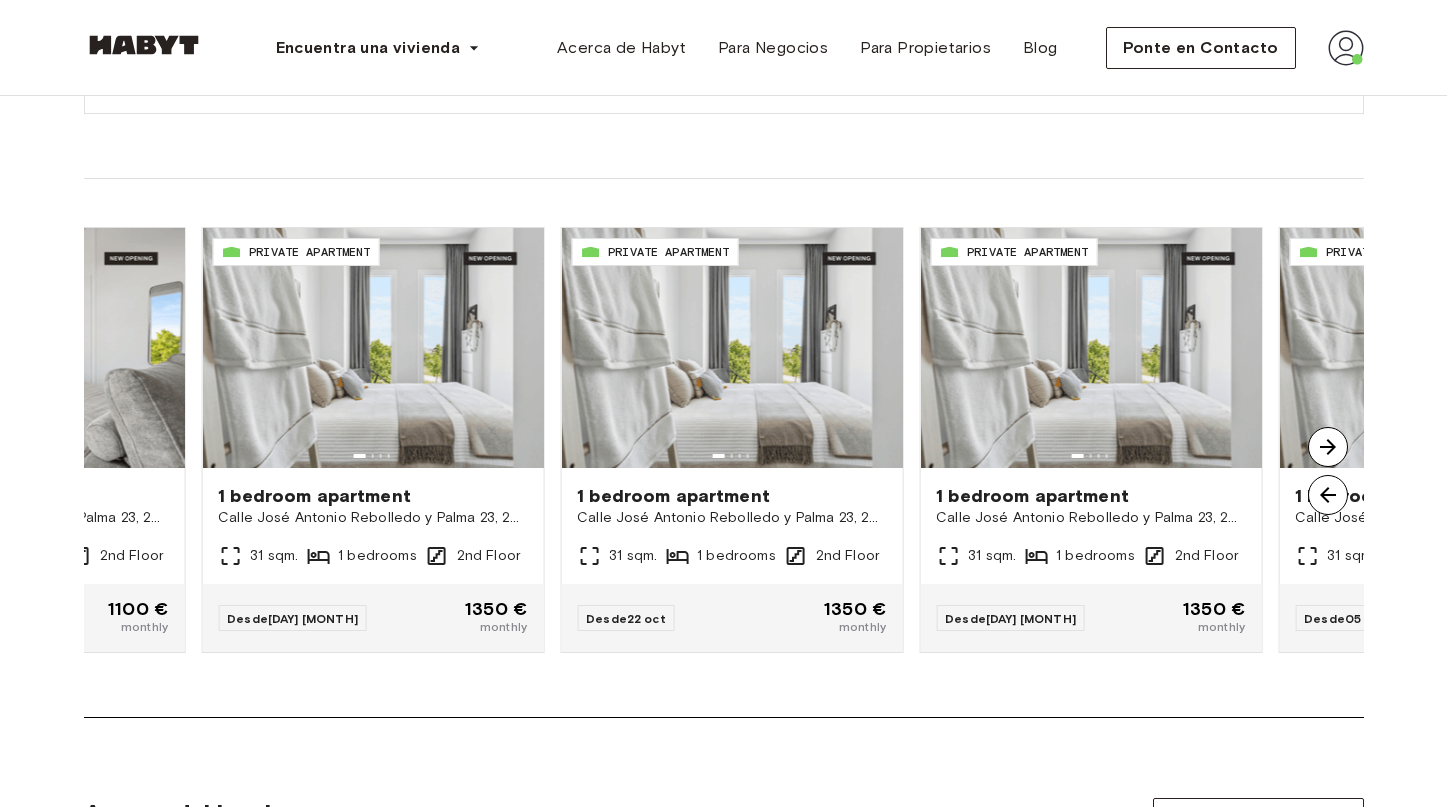 click at bounding box center (1328, 447) 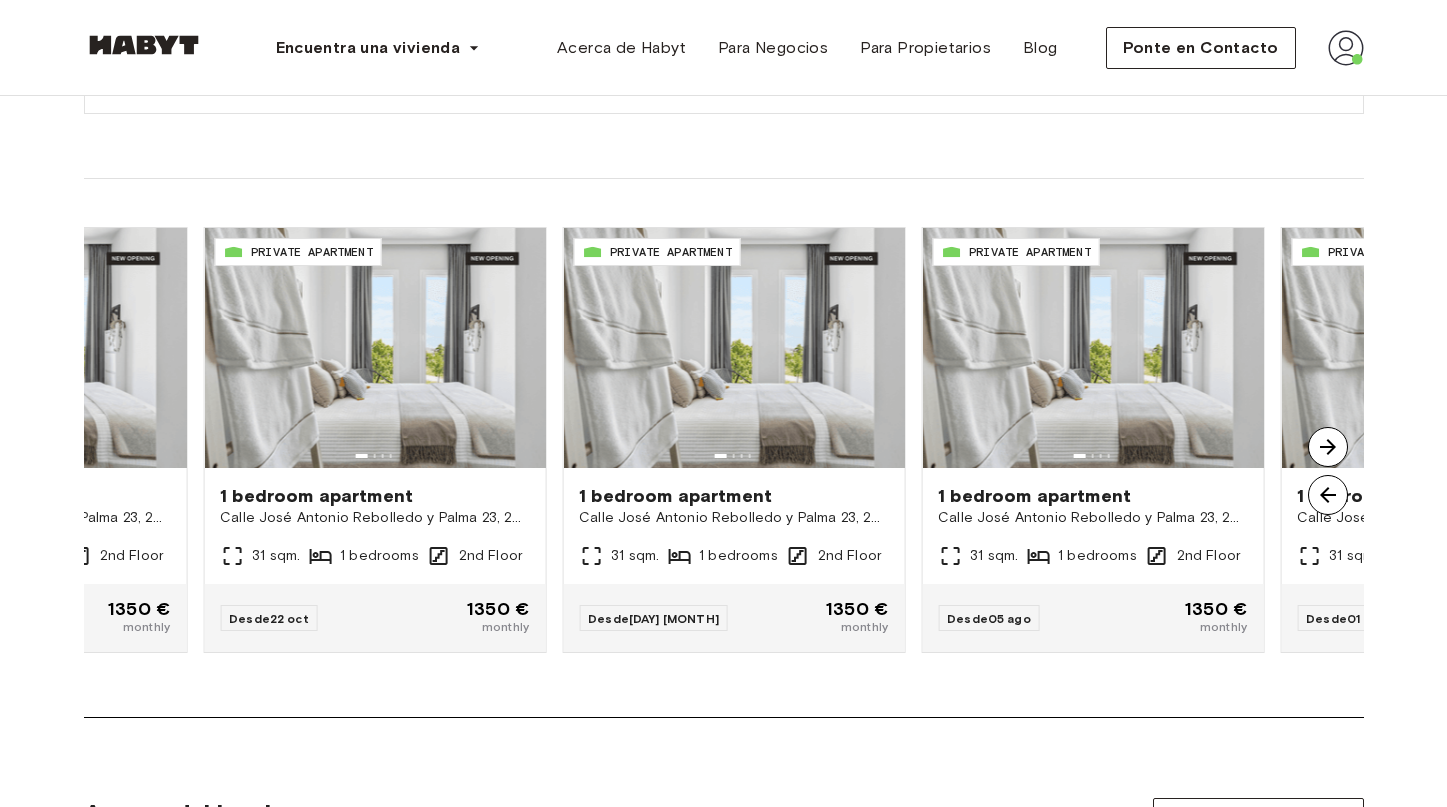 click at bounding box center [1328, 447] 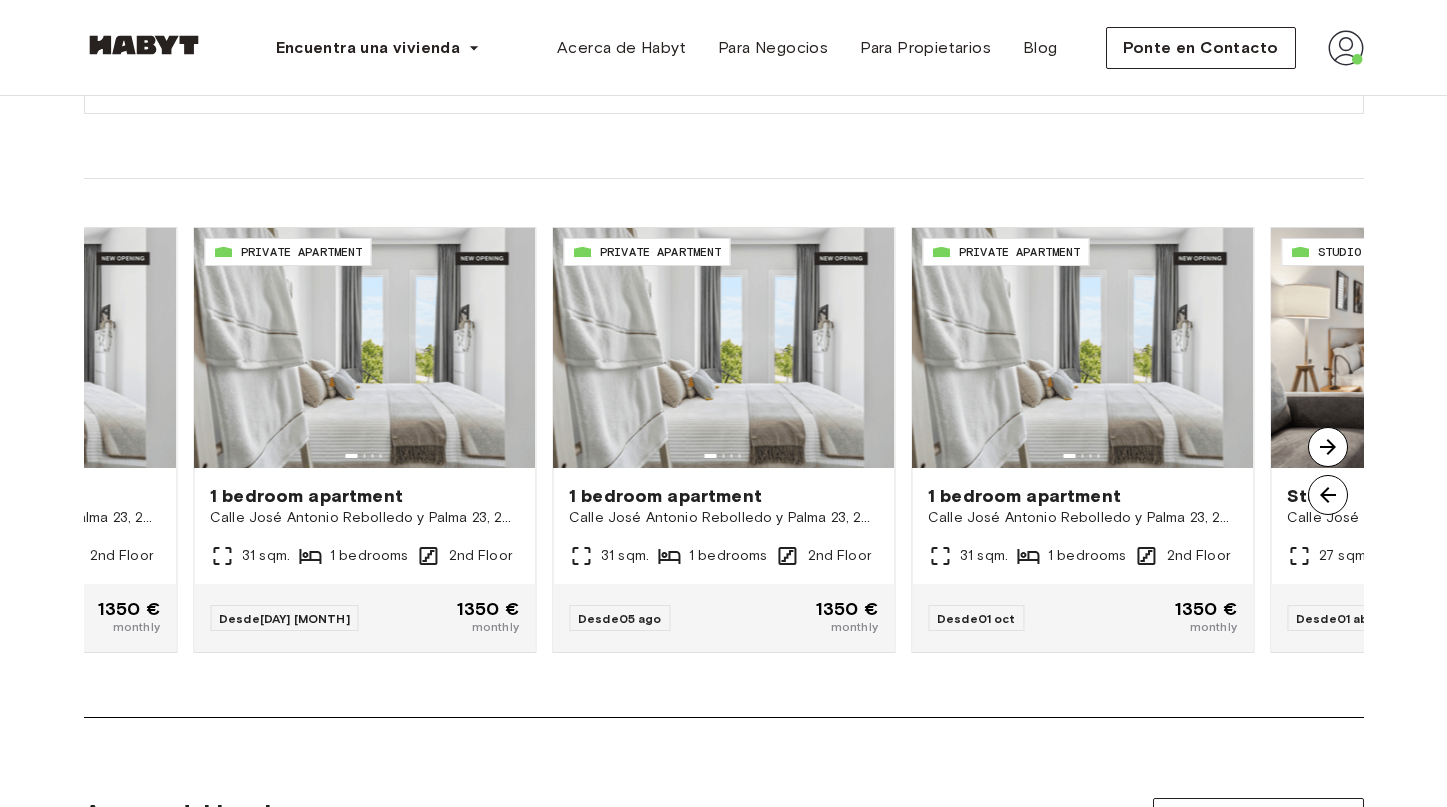 click at bounding box center (1328, 447) 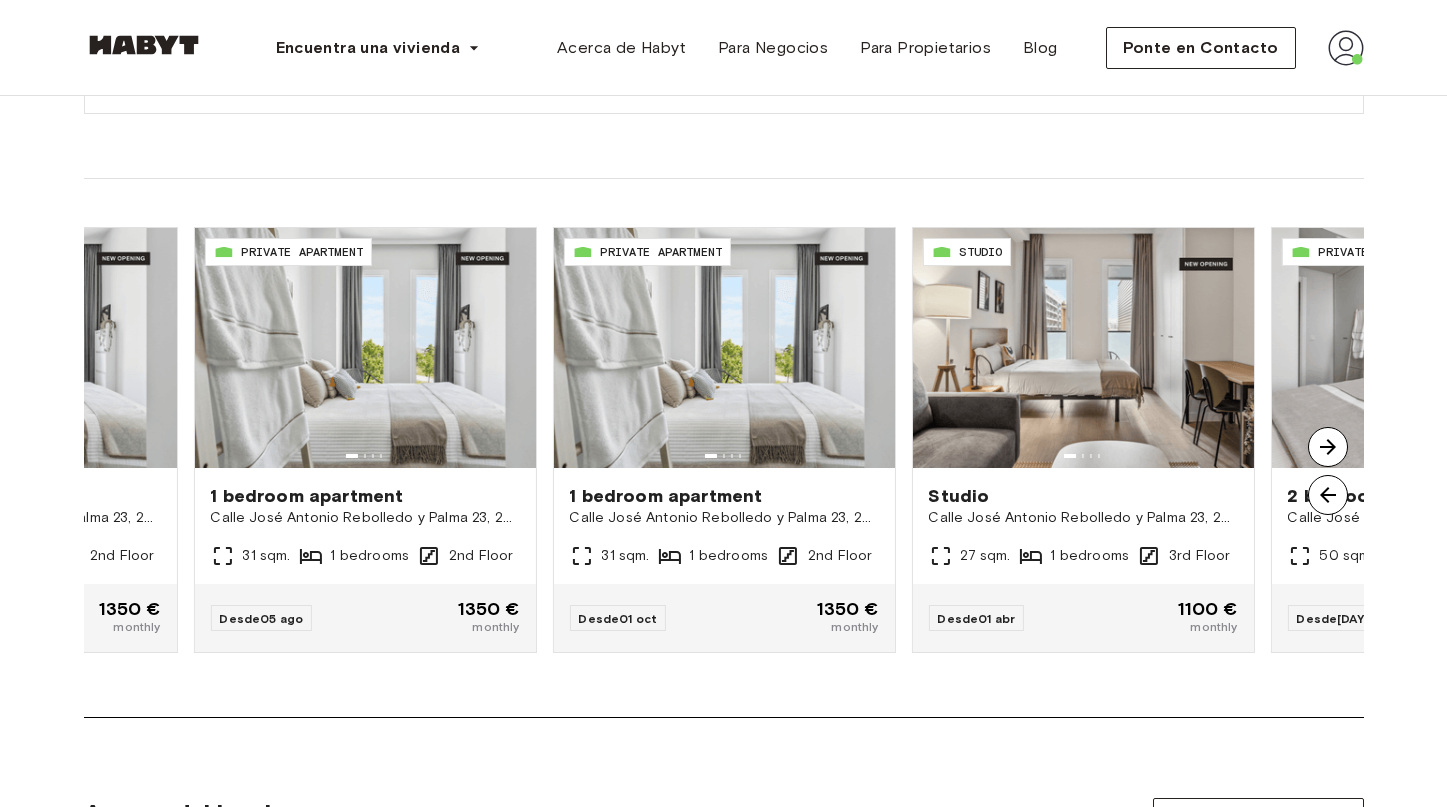 click at bounding box center (1328, 447) 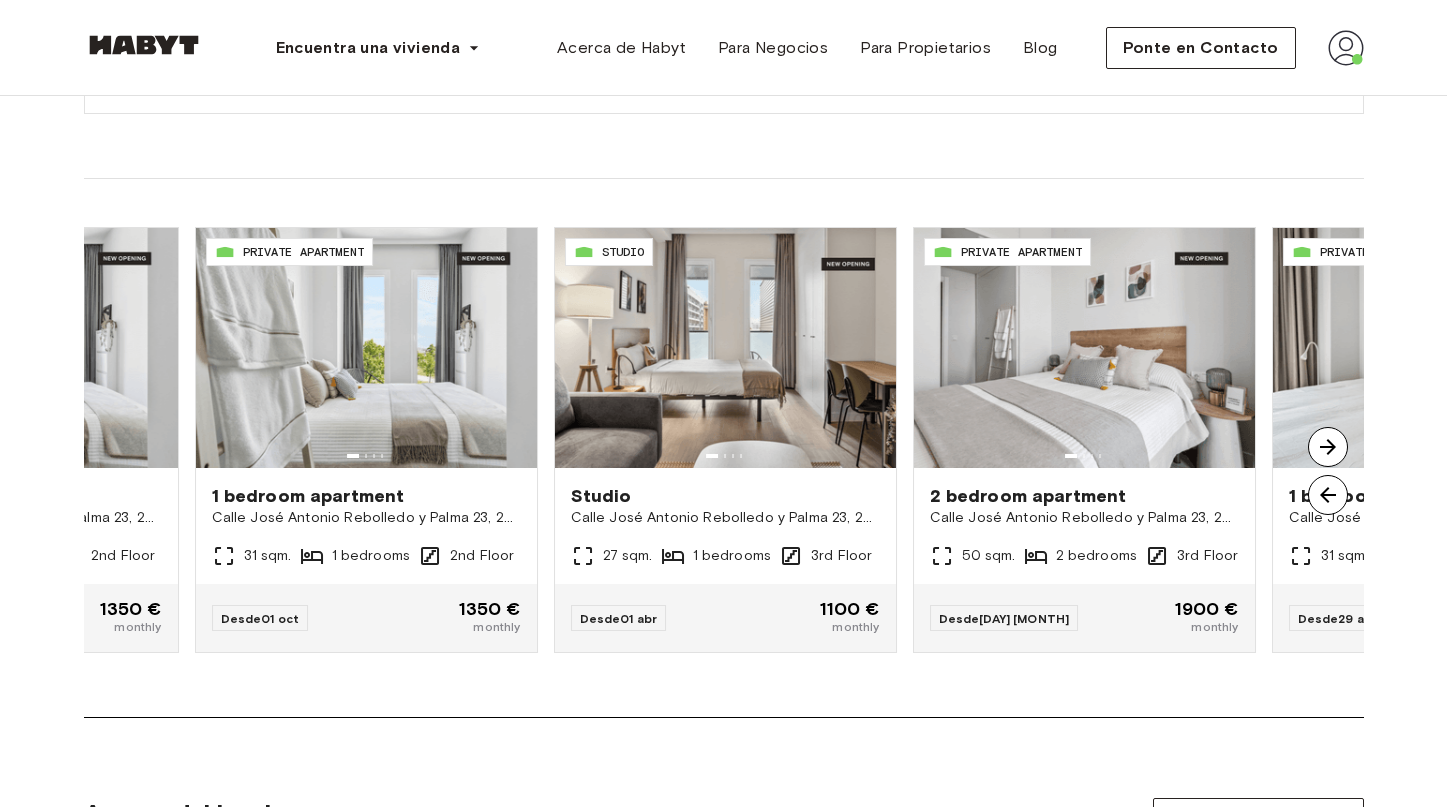 click at bounding box center (1328, 447) 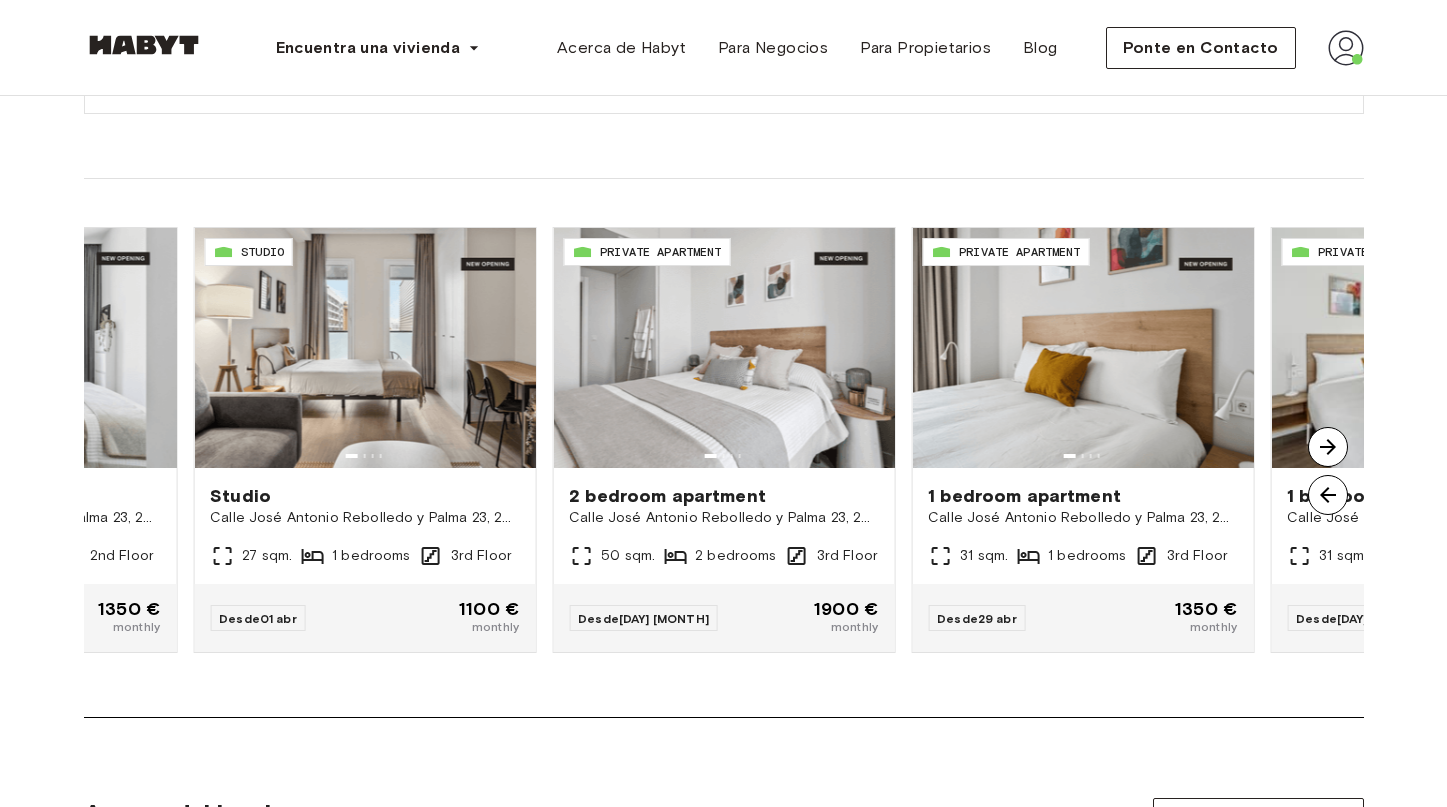 click at bounding box center [1328, 447] 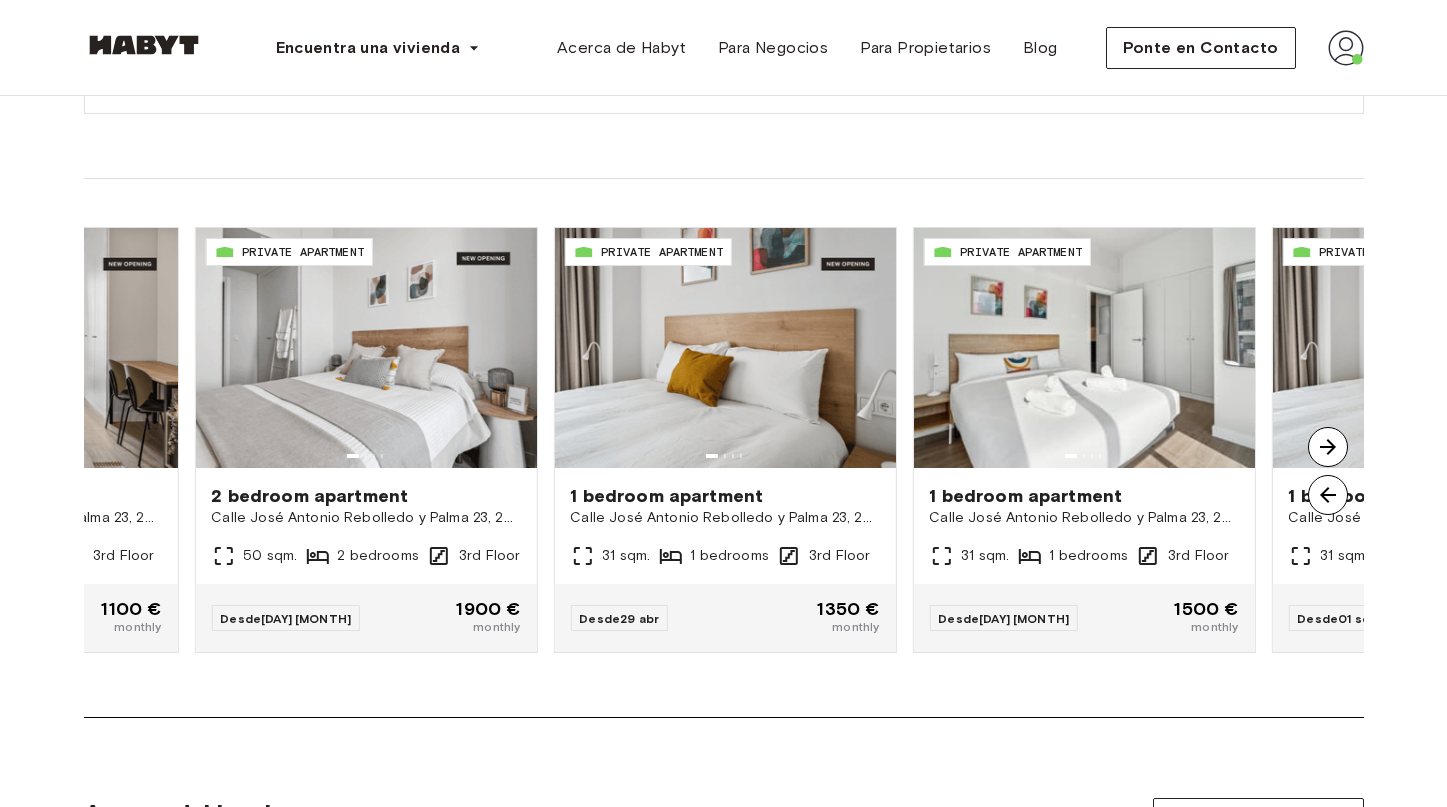 click at bounding box center [1328, 447] 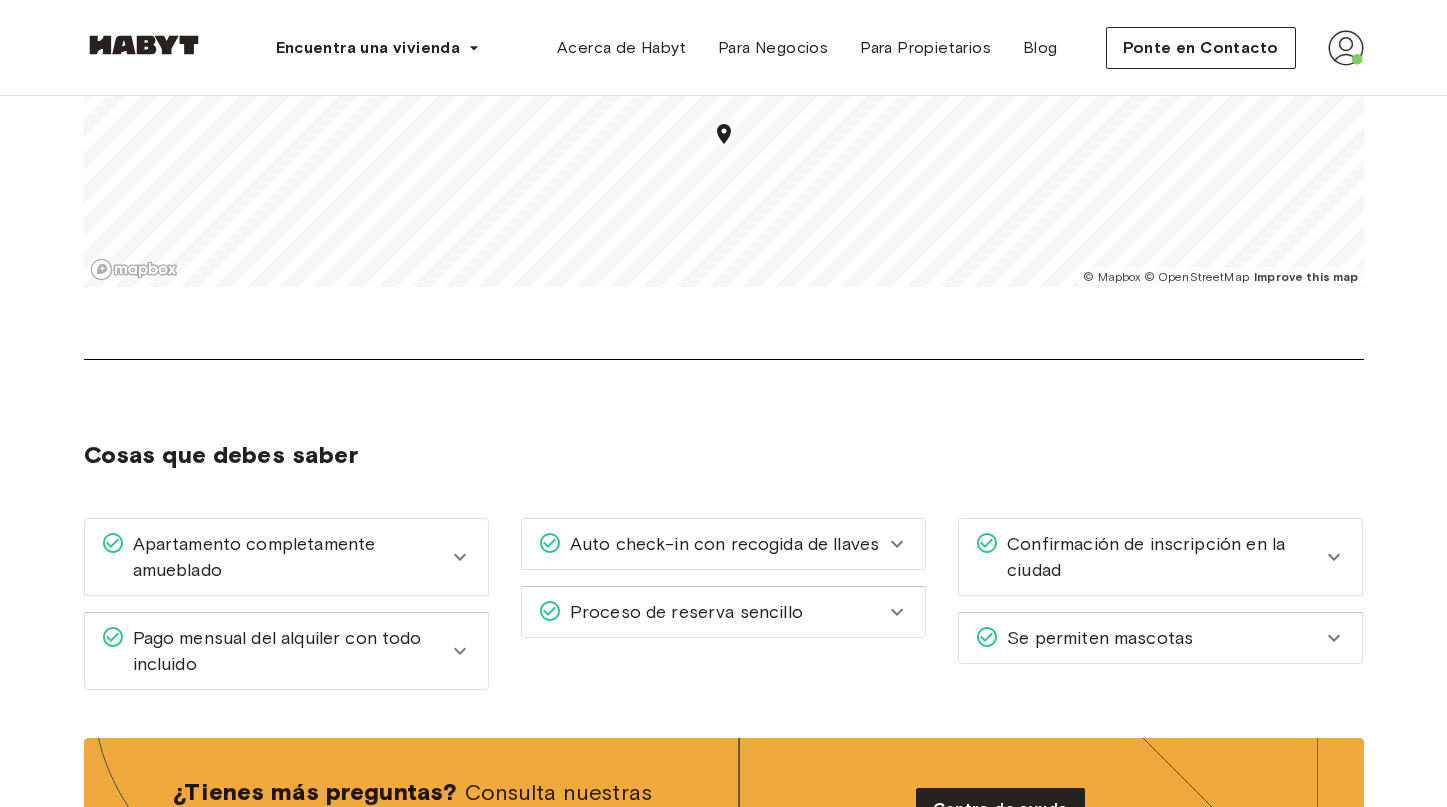 scroll, scrollTop: 2548, scrollLeft: 0, axis: vertical 